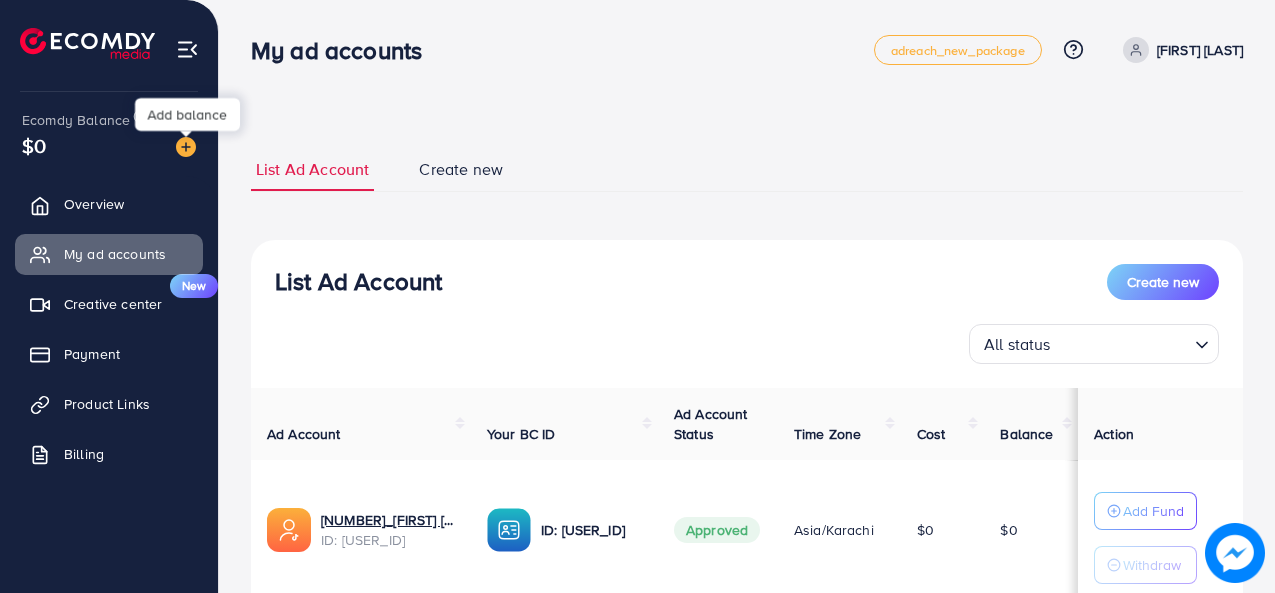 scroll, scrollTop: 0, scrollLeft: 0, axis: both 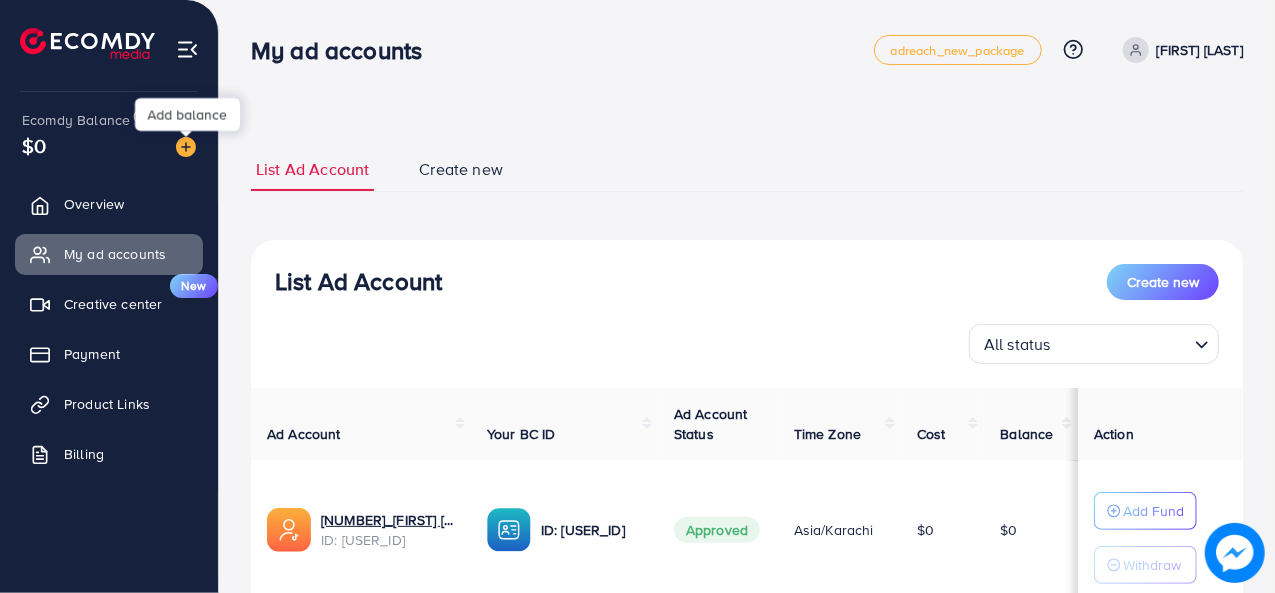 click at bounding box center (186, 147) 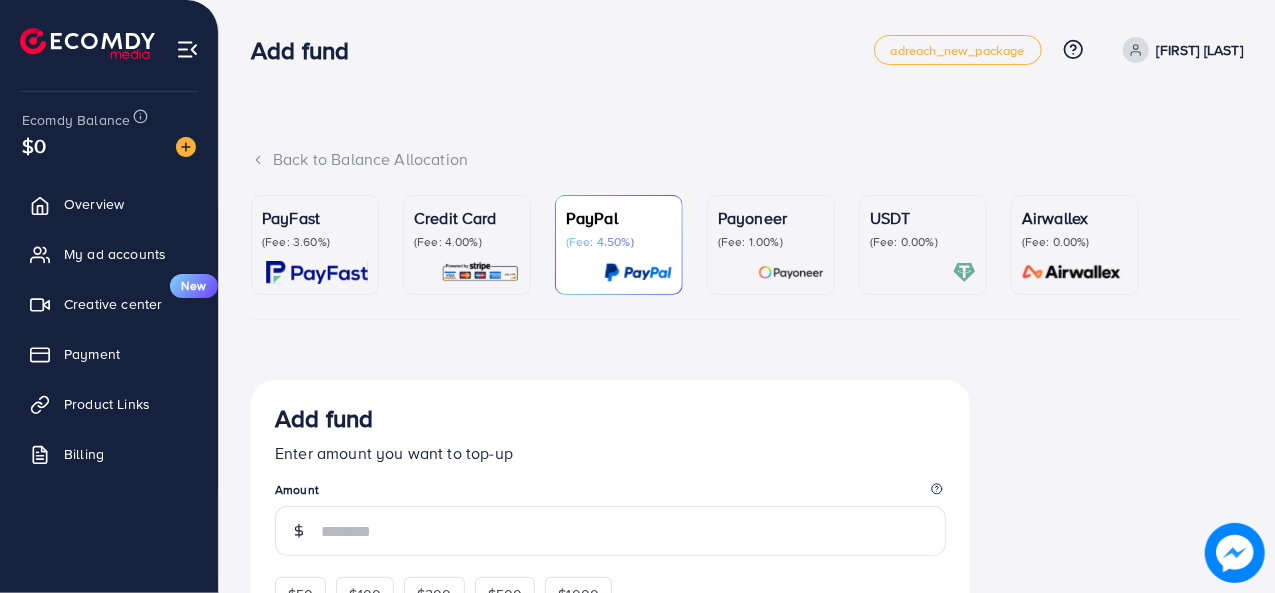 click on "PayFast" at bounding box center (315, 218) 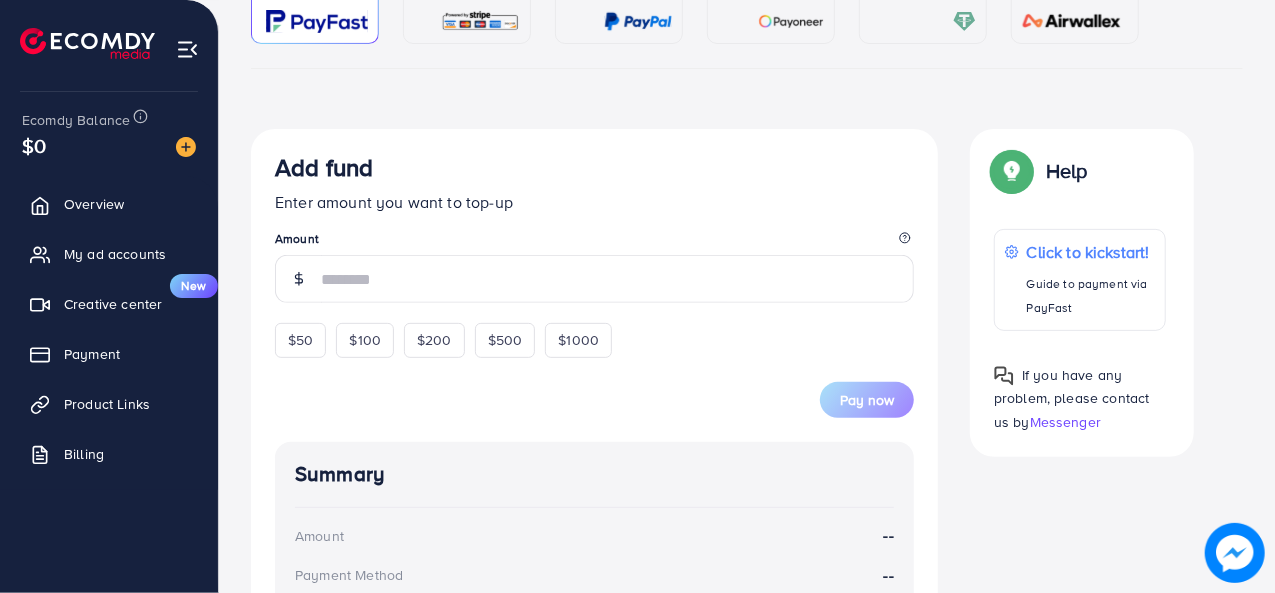 scroll, scrollTop: 256, scrollLeft: 0, axis: vertical 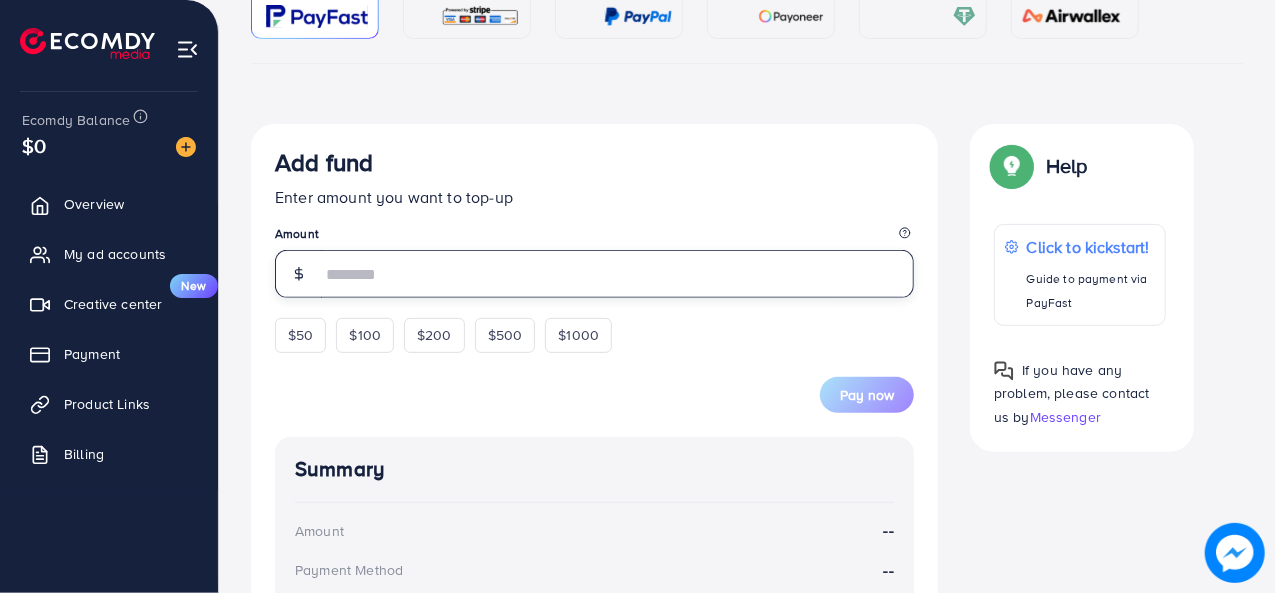 click at bounding box center (617, 274) 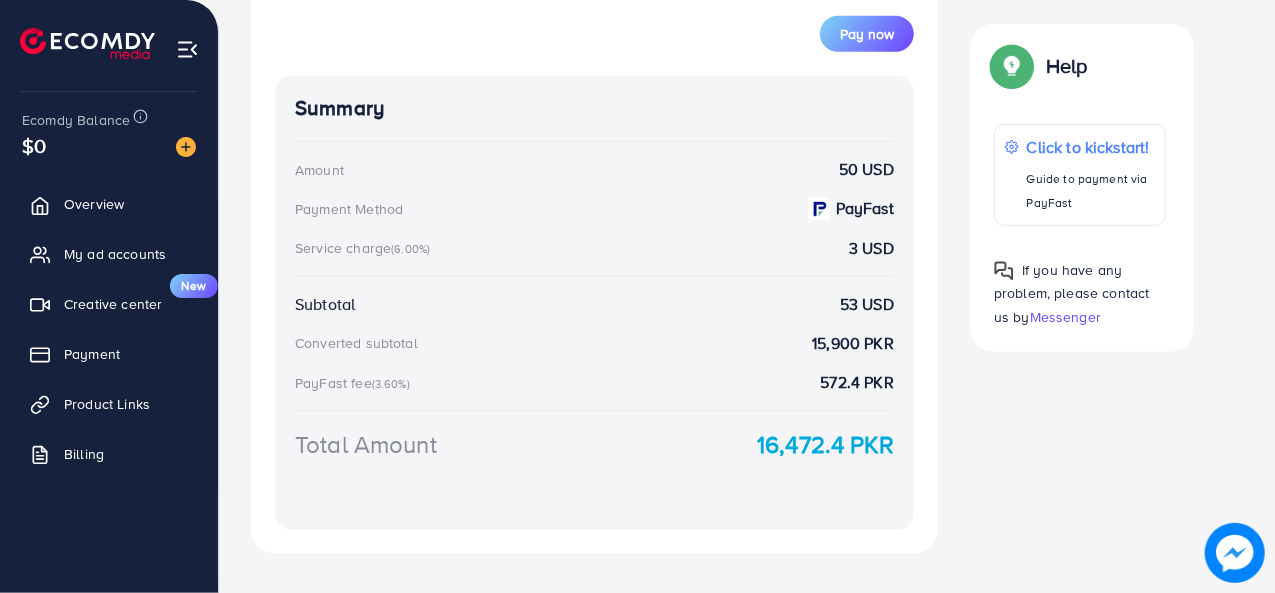scroll, scrollTop: 678, scrollLeft: 0, axis: vertical 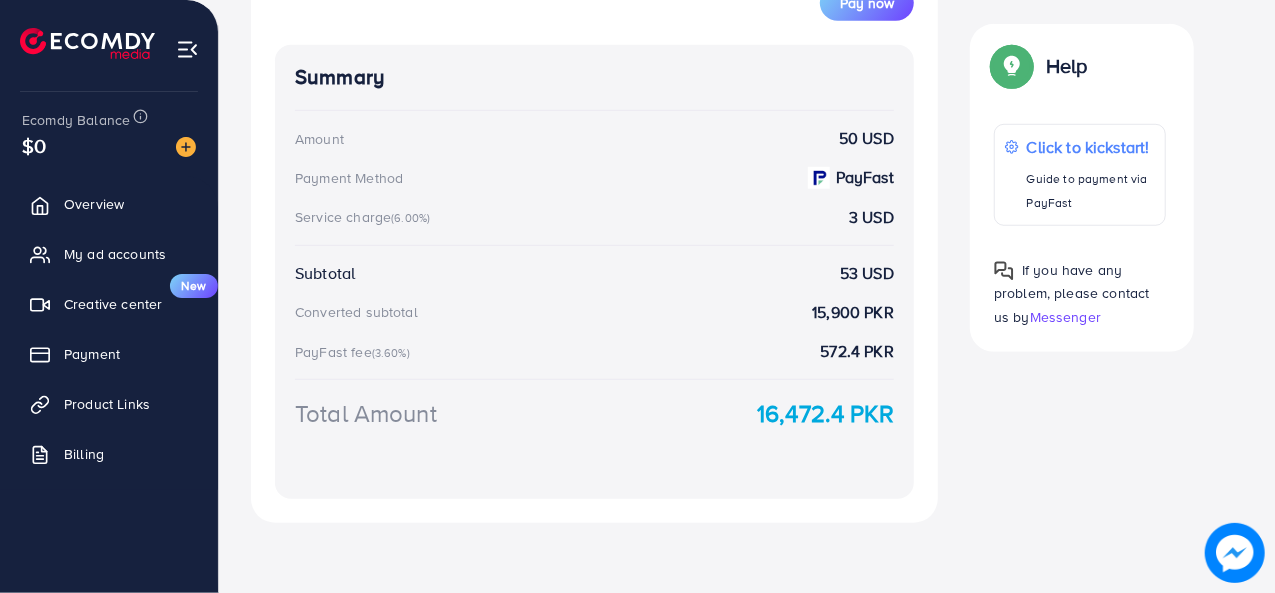 type on "**" 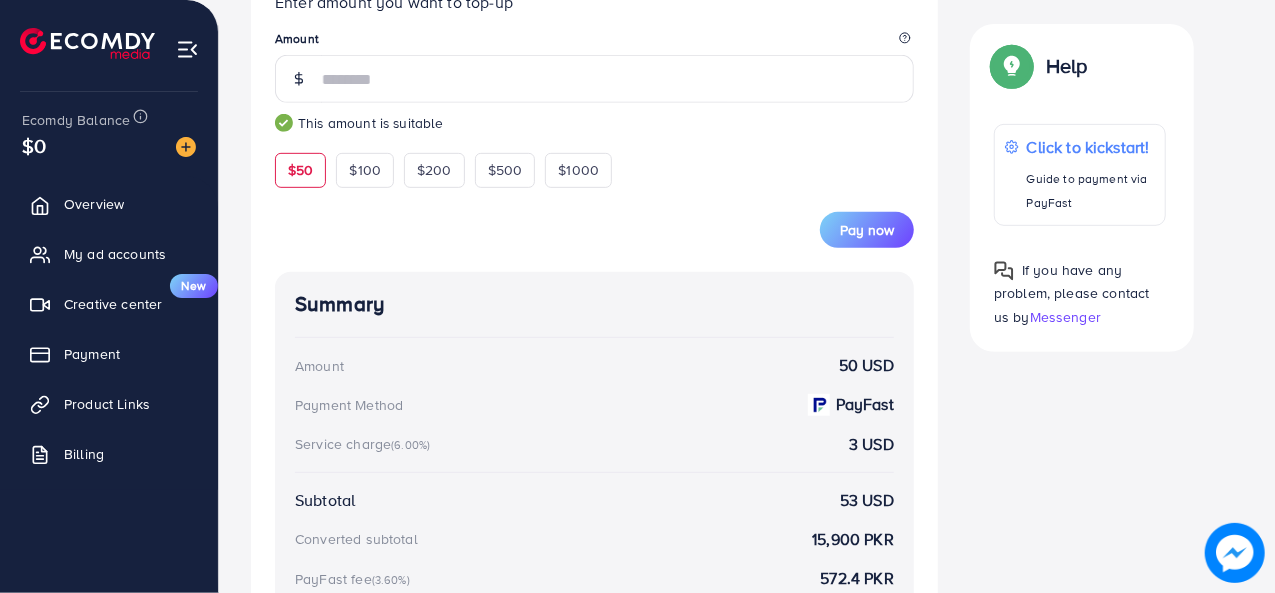 scroll, scrollTop: 450, scrollLeft: 0, axis: vertical 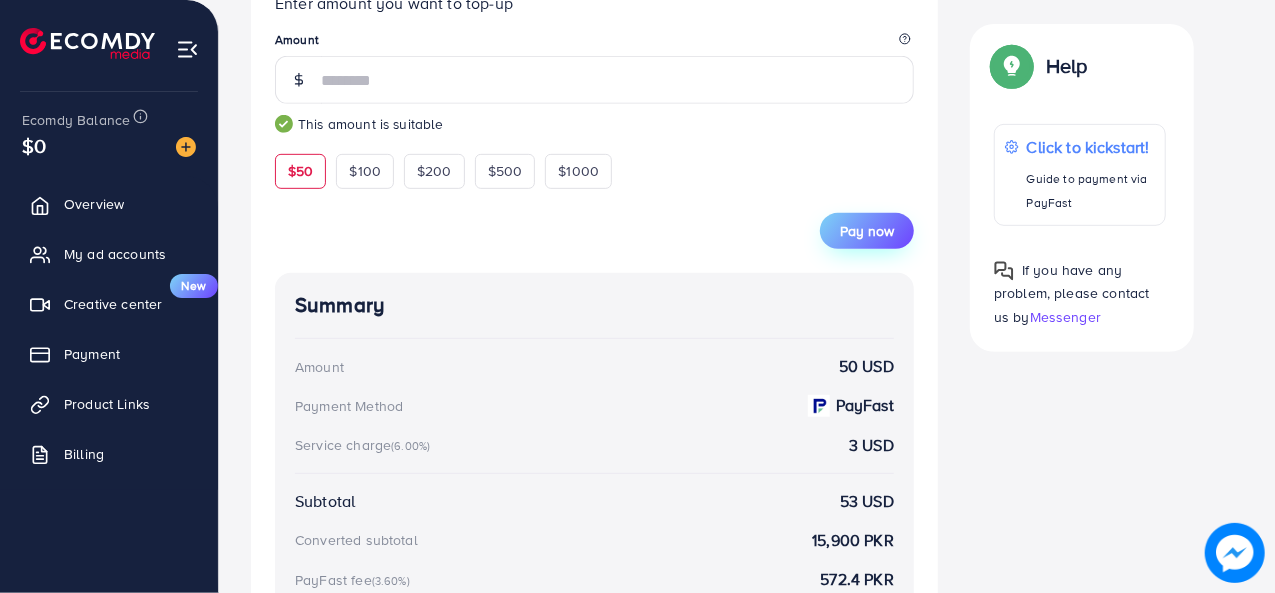 click on "Pay now" at bounding box center (867, 231) 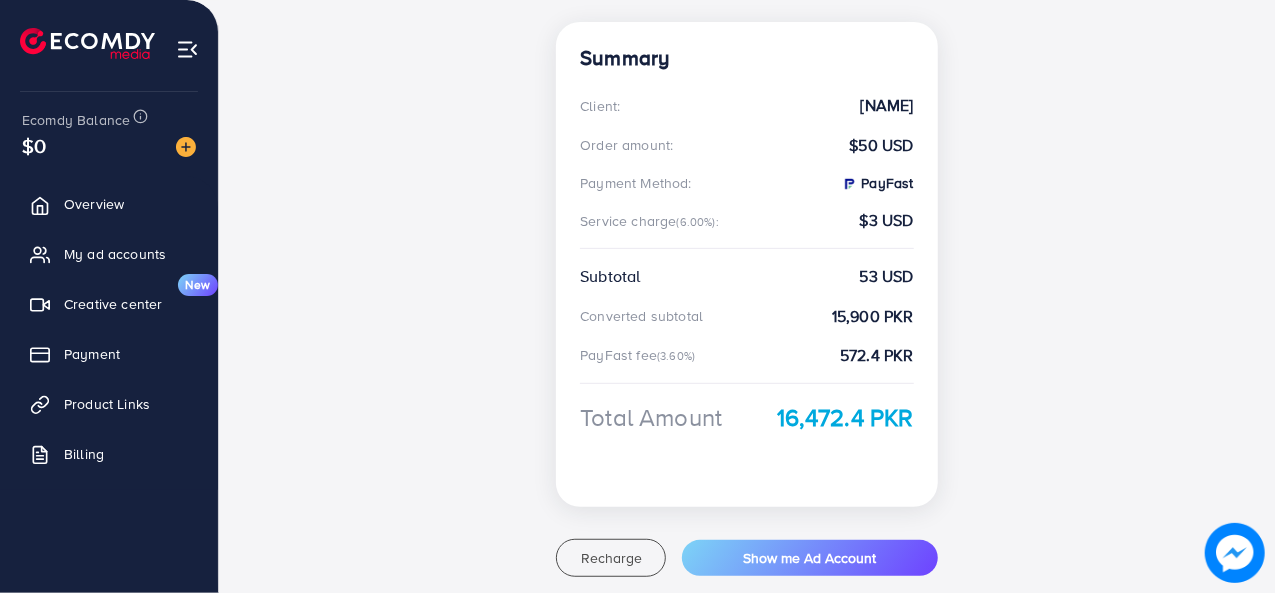 scroll, scrollTop: 438, scrollLeft: 0, axis: vertical 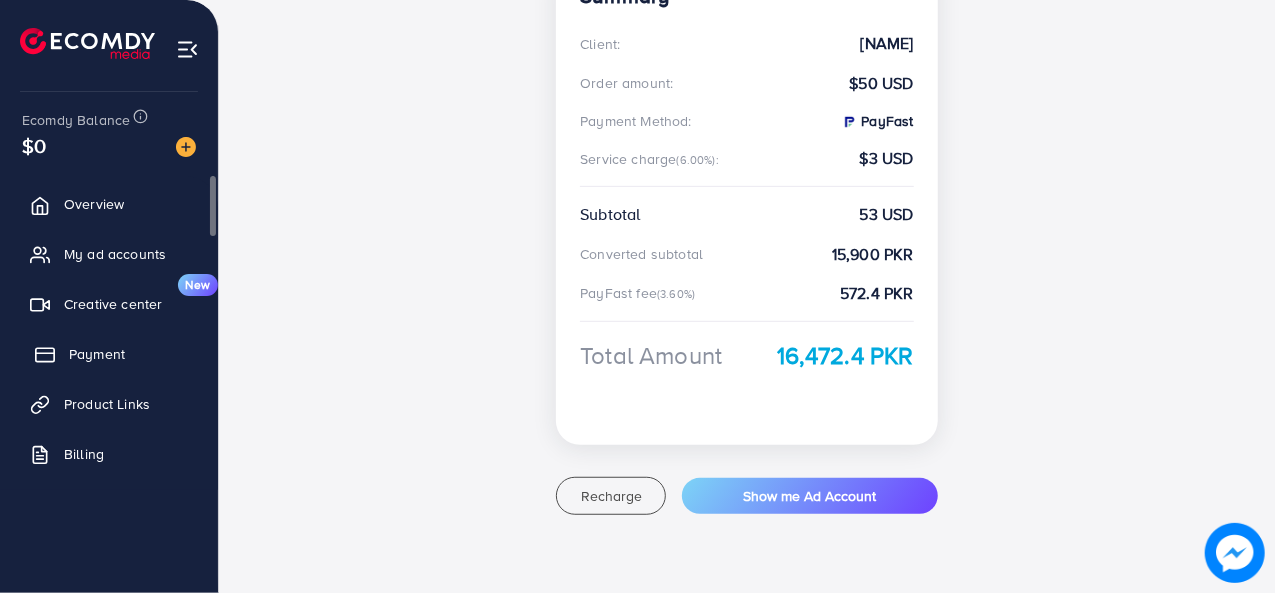 click on "Payment" at bounding box center (97, 354) 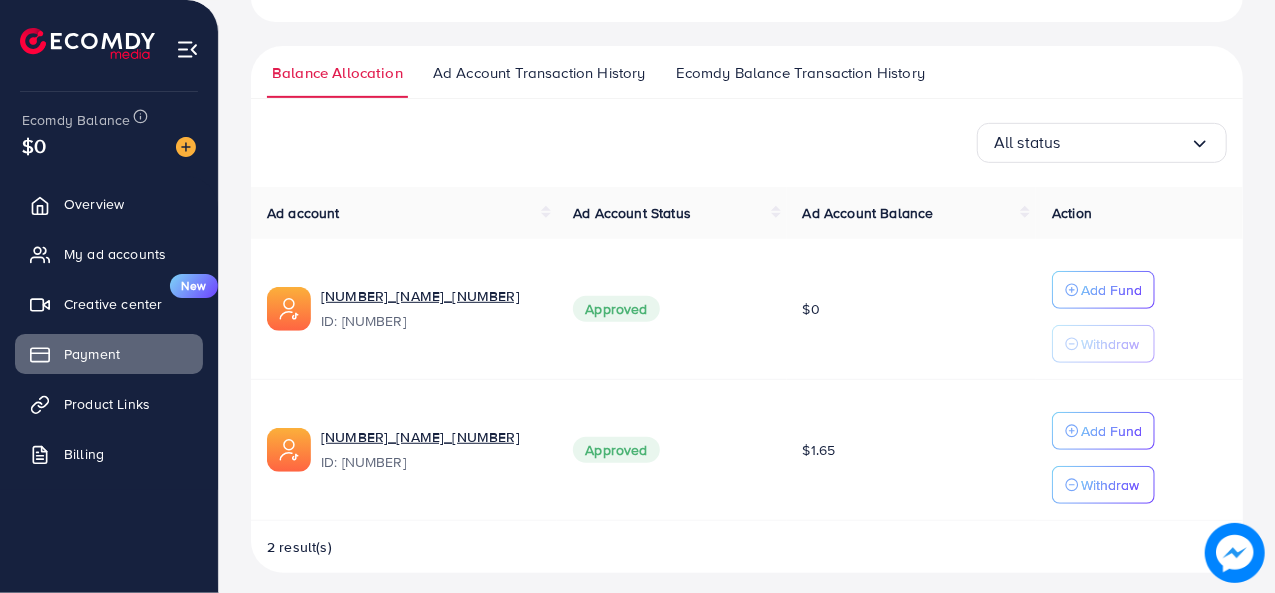 scroll, scrollTop: 422, scrollLeft: 0, axis: vertical 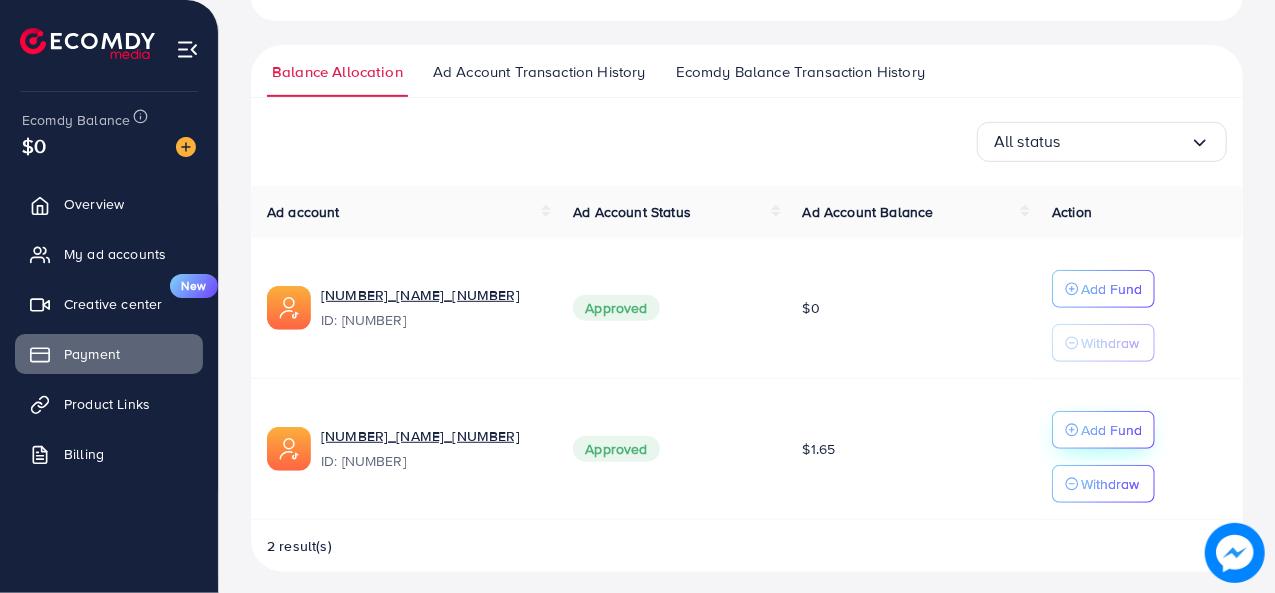 click on "Add Fund" at bounding box center (1111, 289) 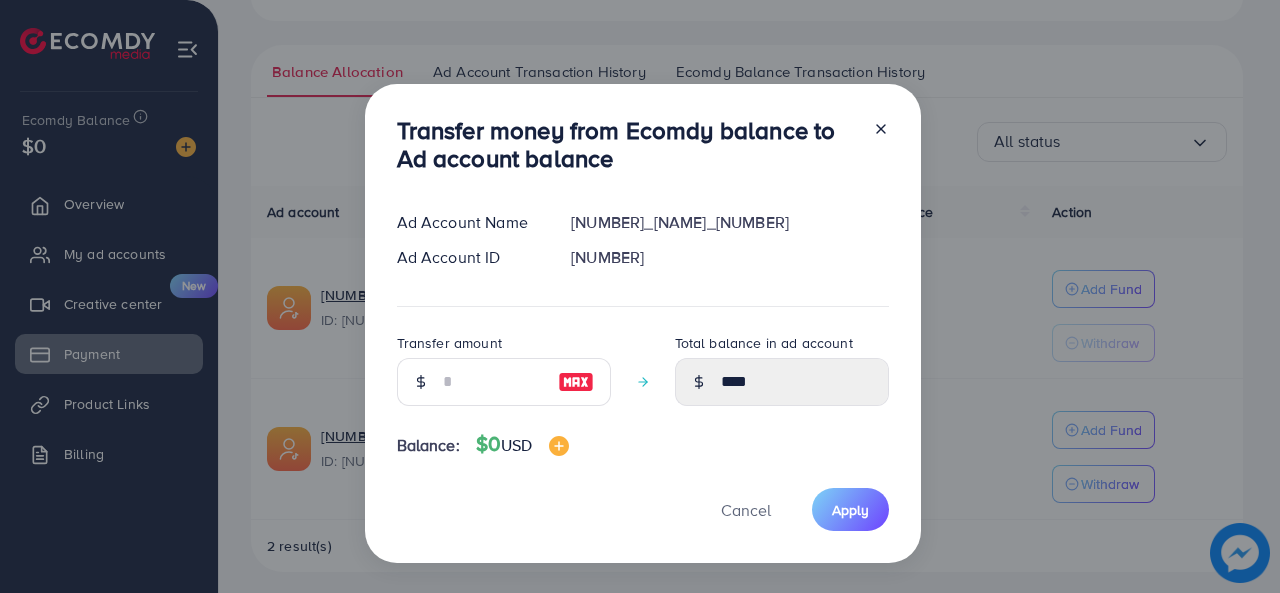 click 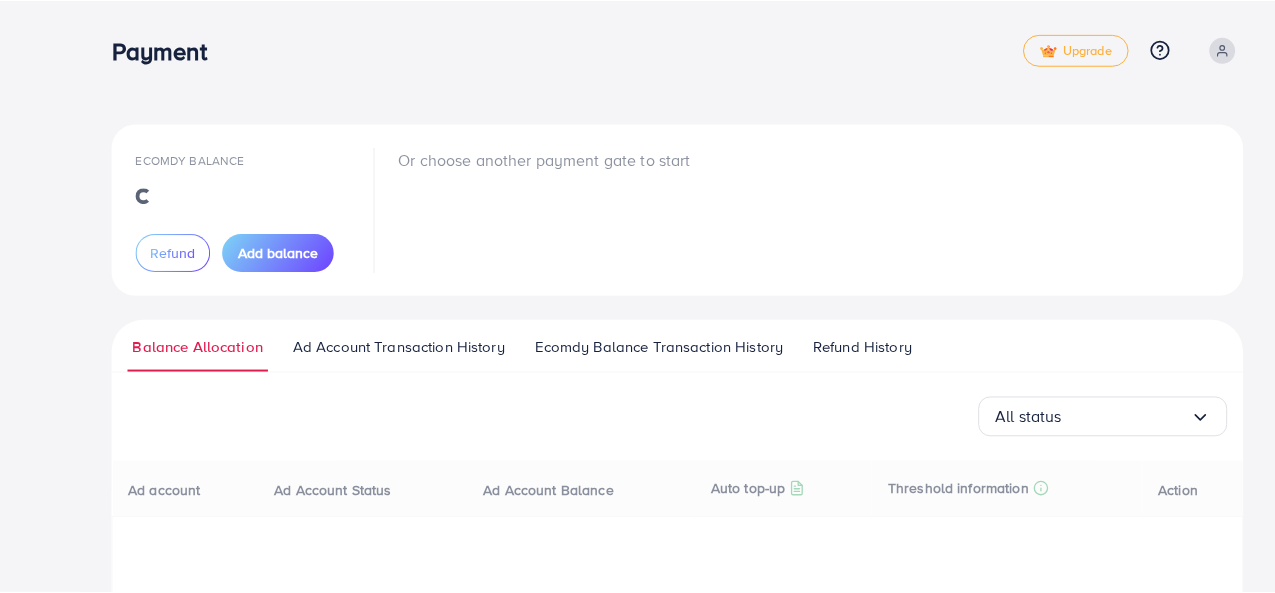scroll, scrollTop: 0, scrollLeft: 0, axis: both 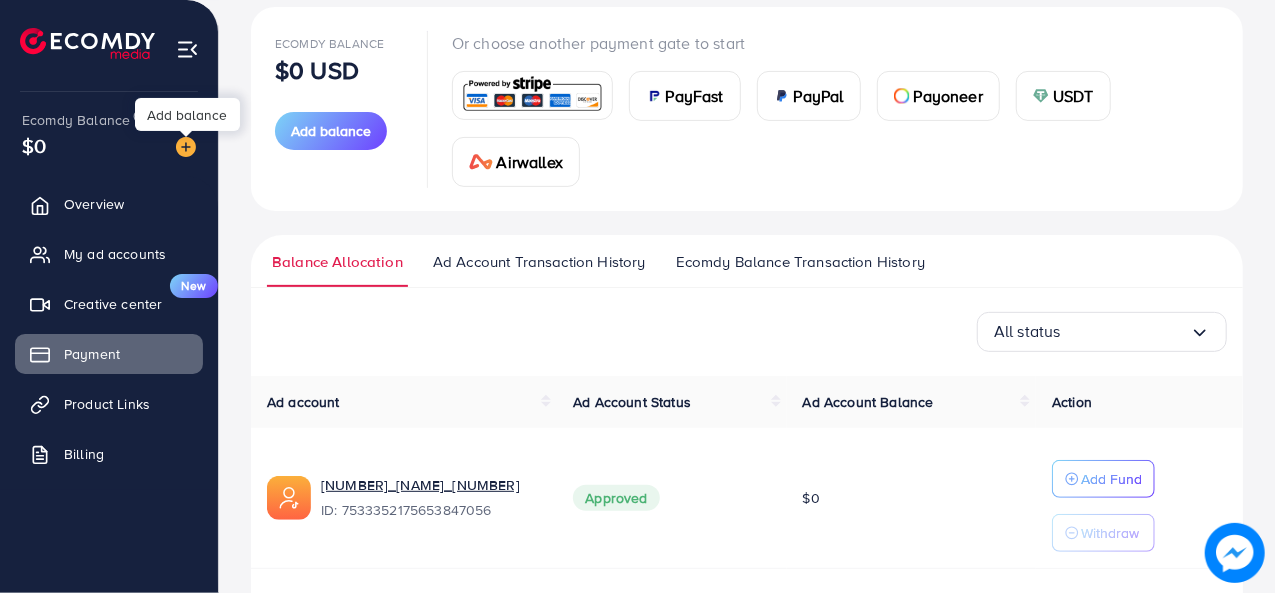 click at bounding box center [186, 147] 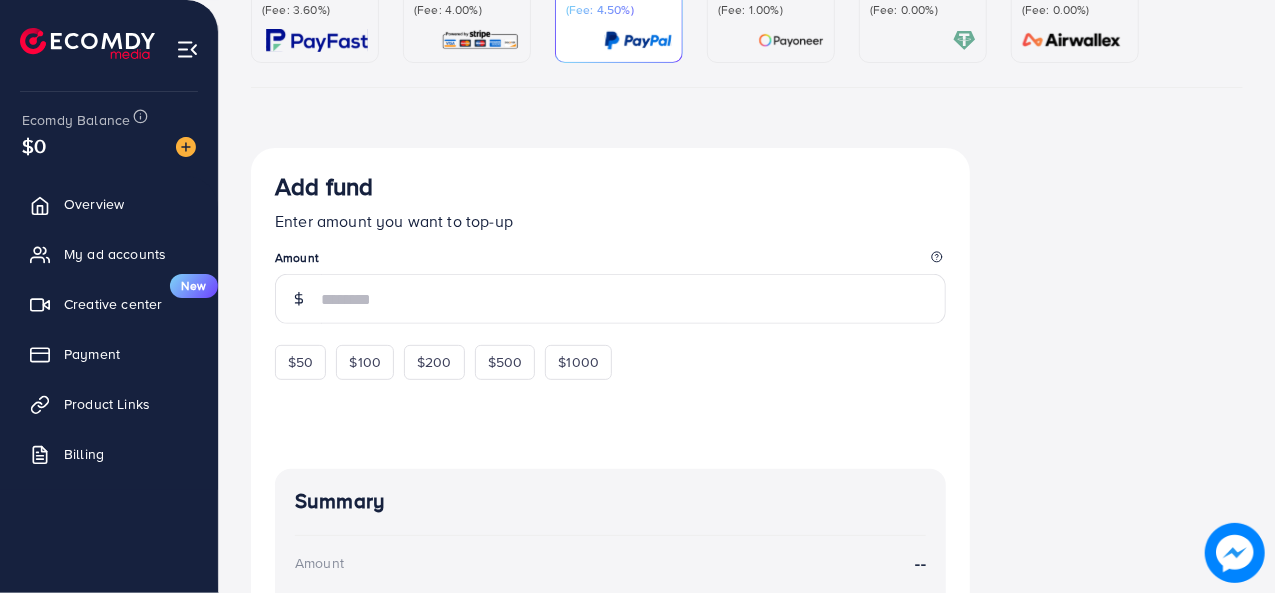 scroll, scrollTop: 0, scrollLeft: 0, axis: both 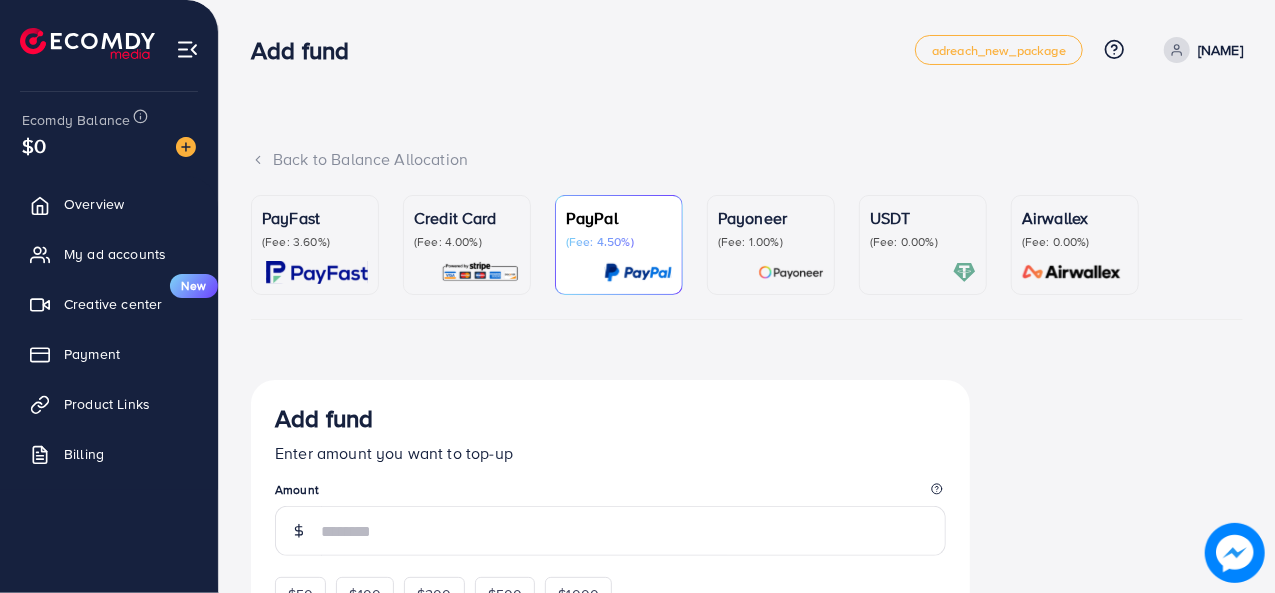 click on "(Fee: 3.60%)" at bounding box center [315, 242] 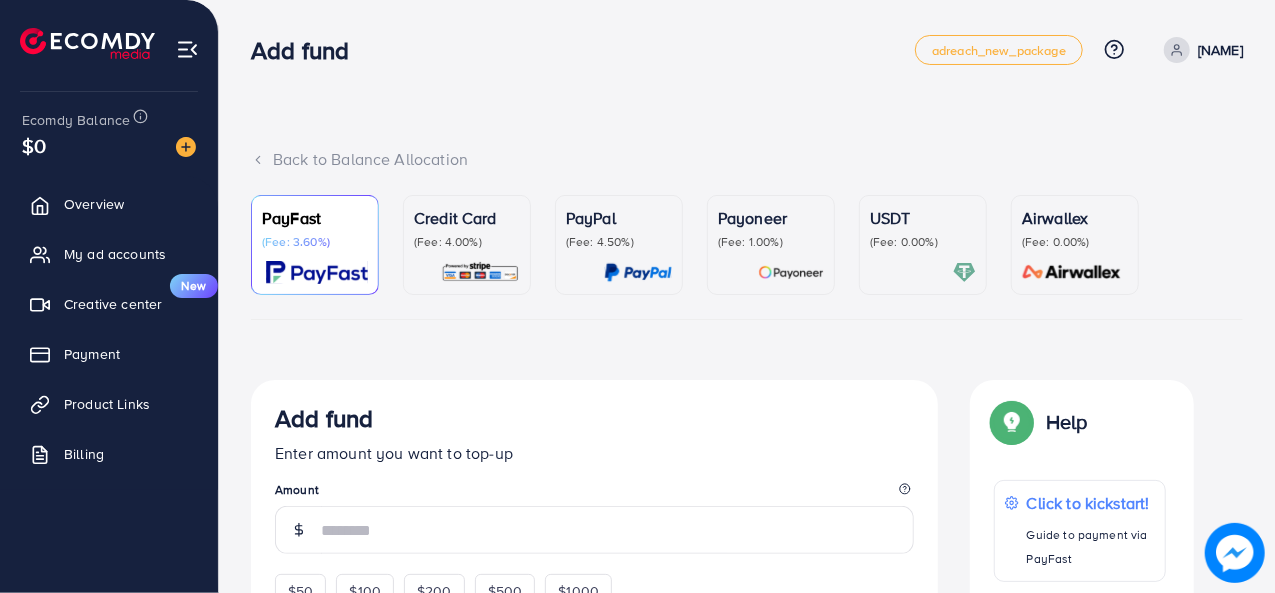 scroll, scrollTop: 328, scrollLeft: 0, axis: vertical 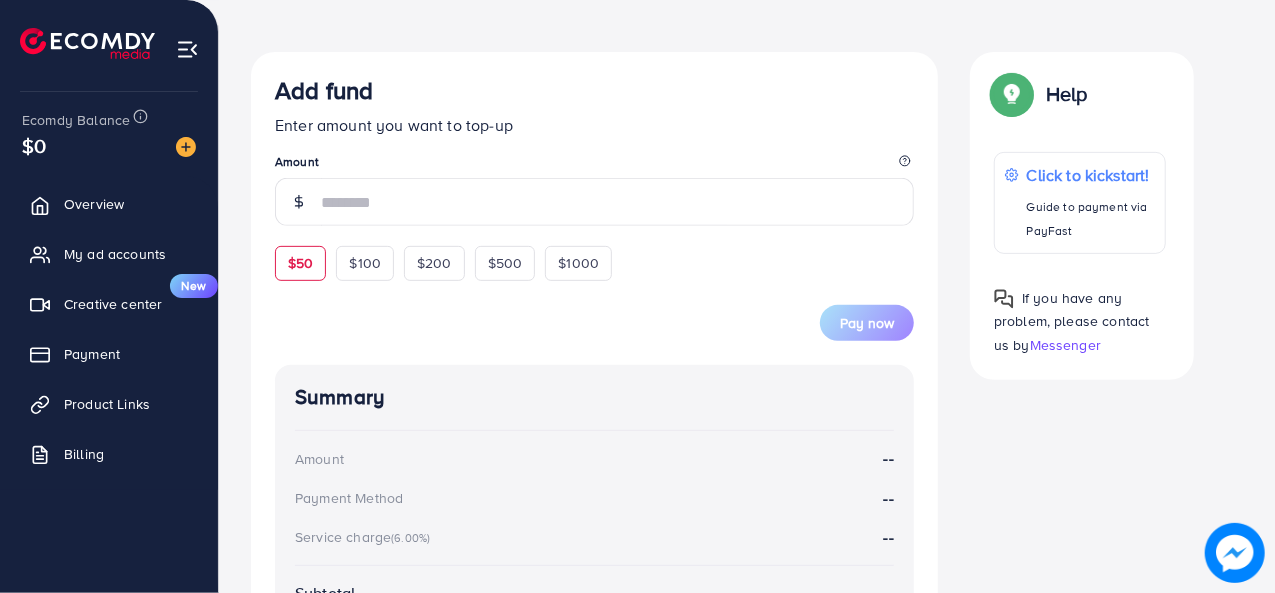 click on "$50" at bounding box center (300, 263) 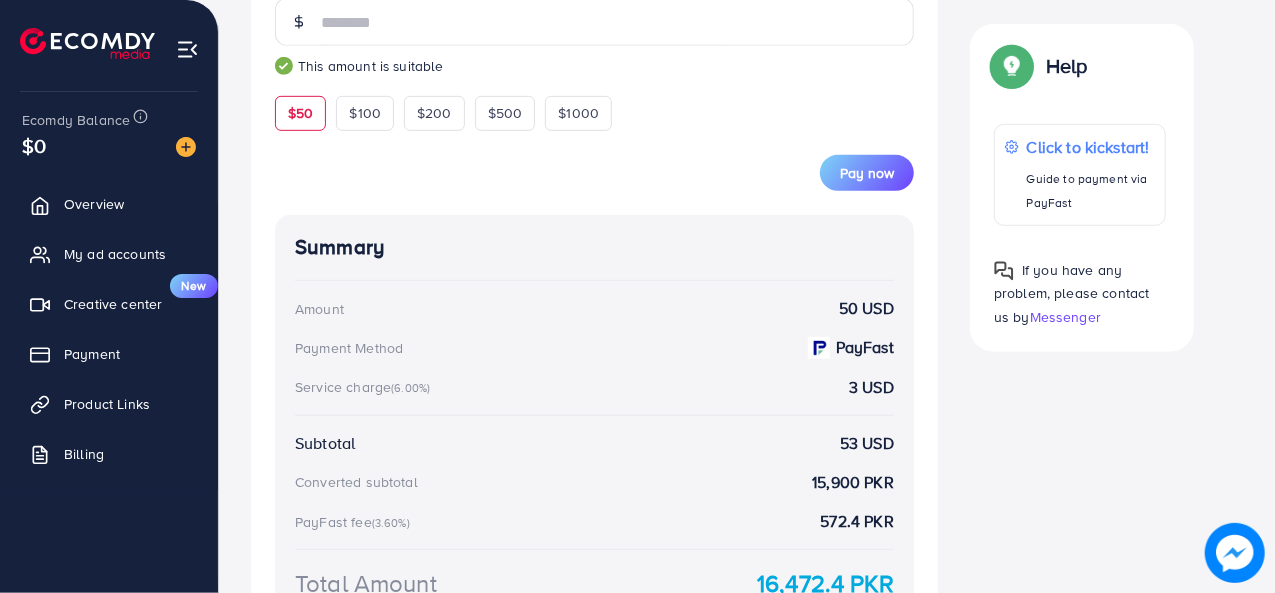 scroll, scrollTop: 486, scrollLeft: 0, axis: vertical 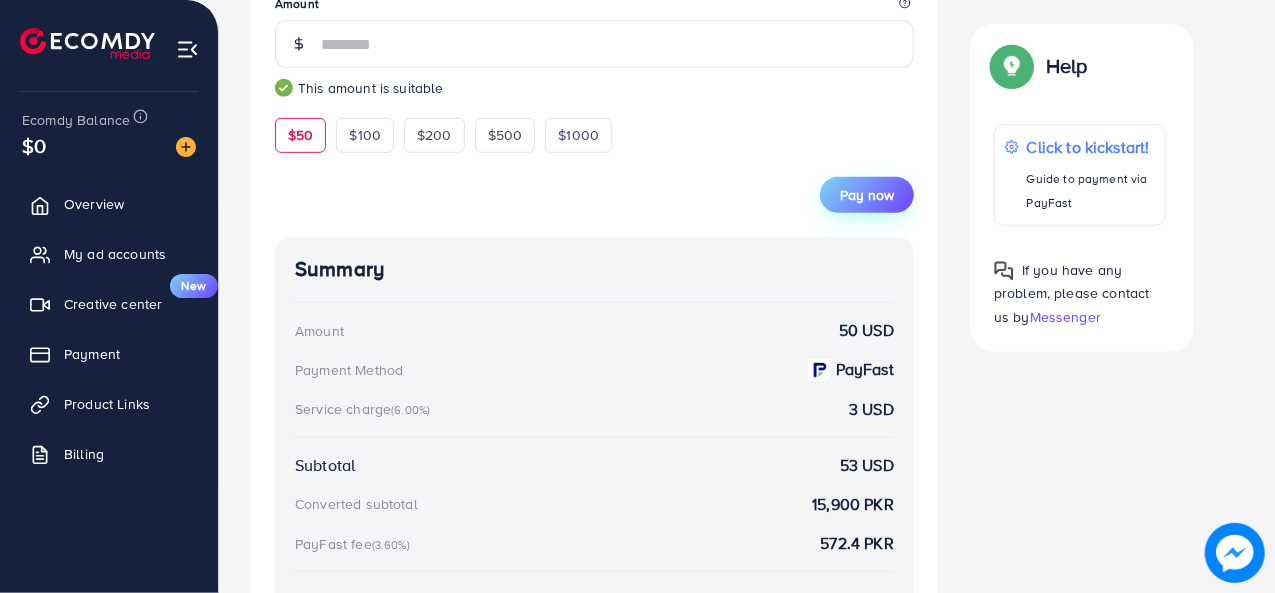 click on "Pay now" at bounding box center [867, 195] 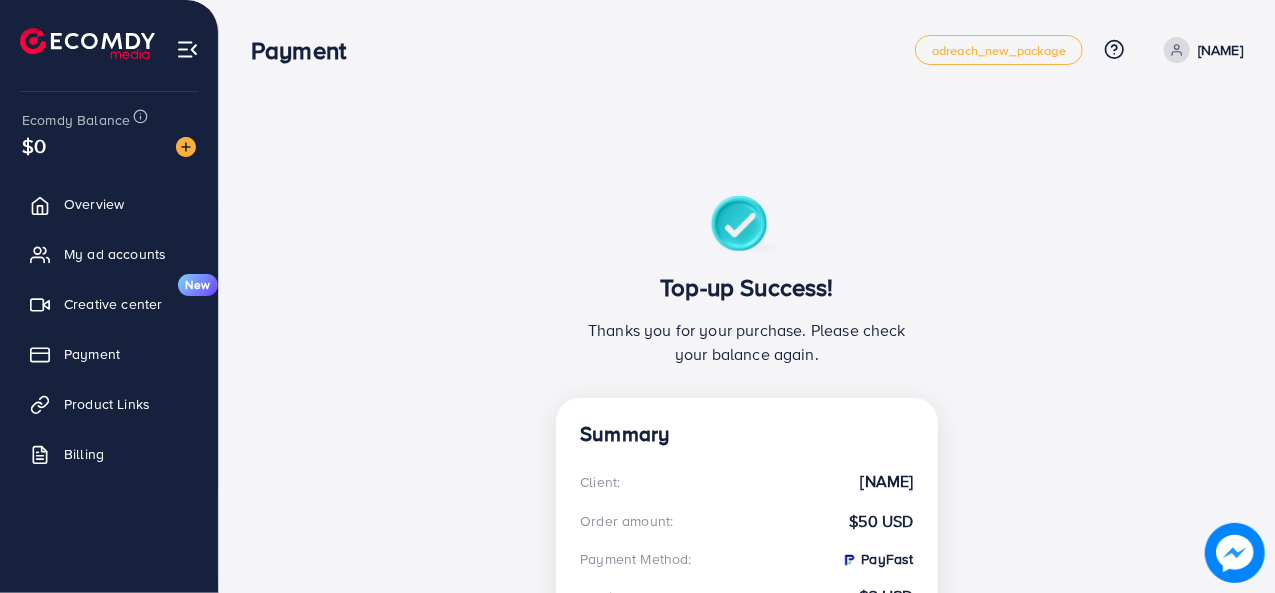 scroll, scrollTop: 438, scrollLeft: 0, axis: vertical 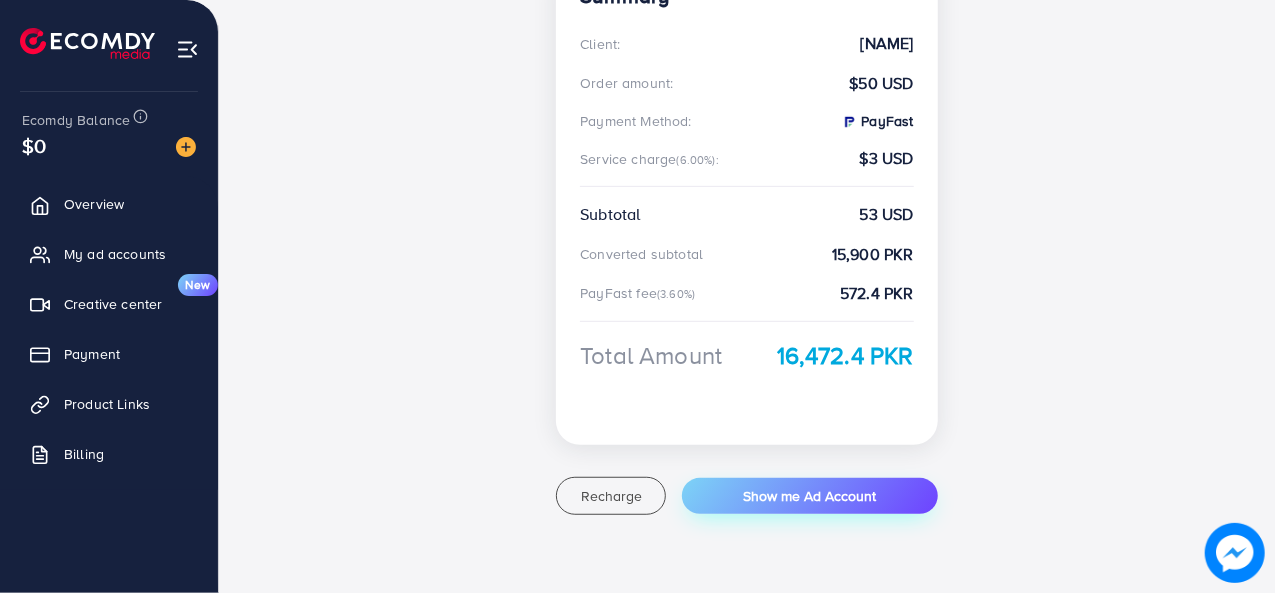 click on "Show me Ad Account" at bounding box center [810, 496] 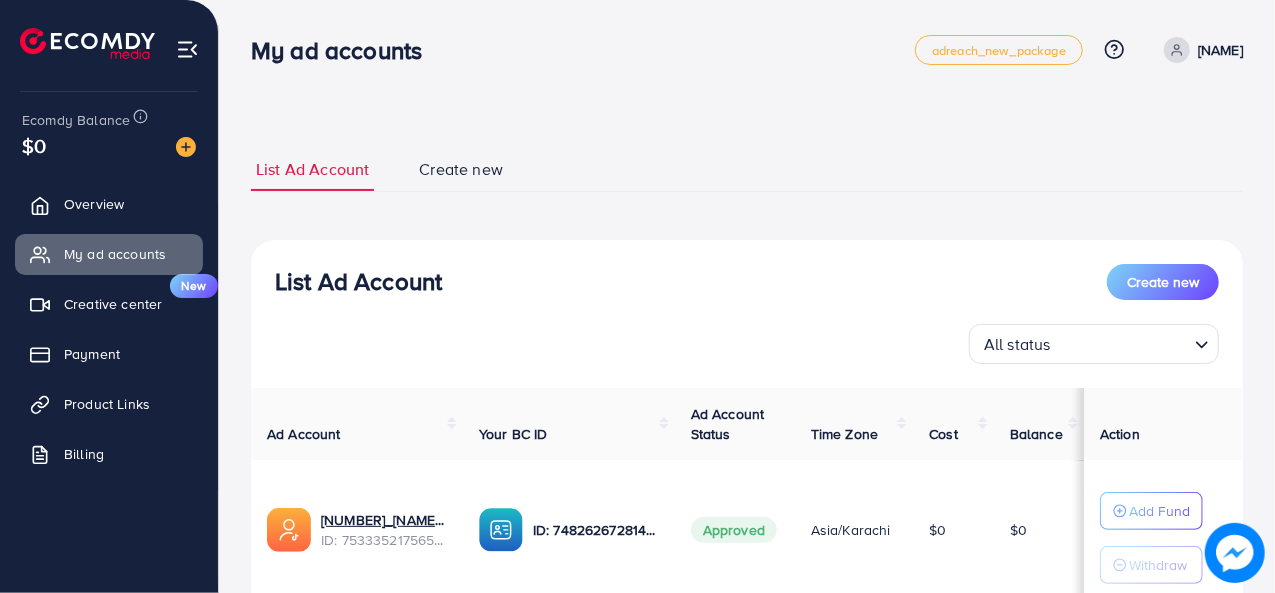 scroll, scrollTop: 289, scrollLeft: 0, axis: vertical 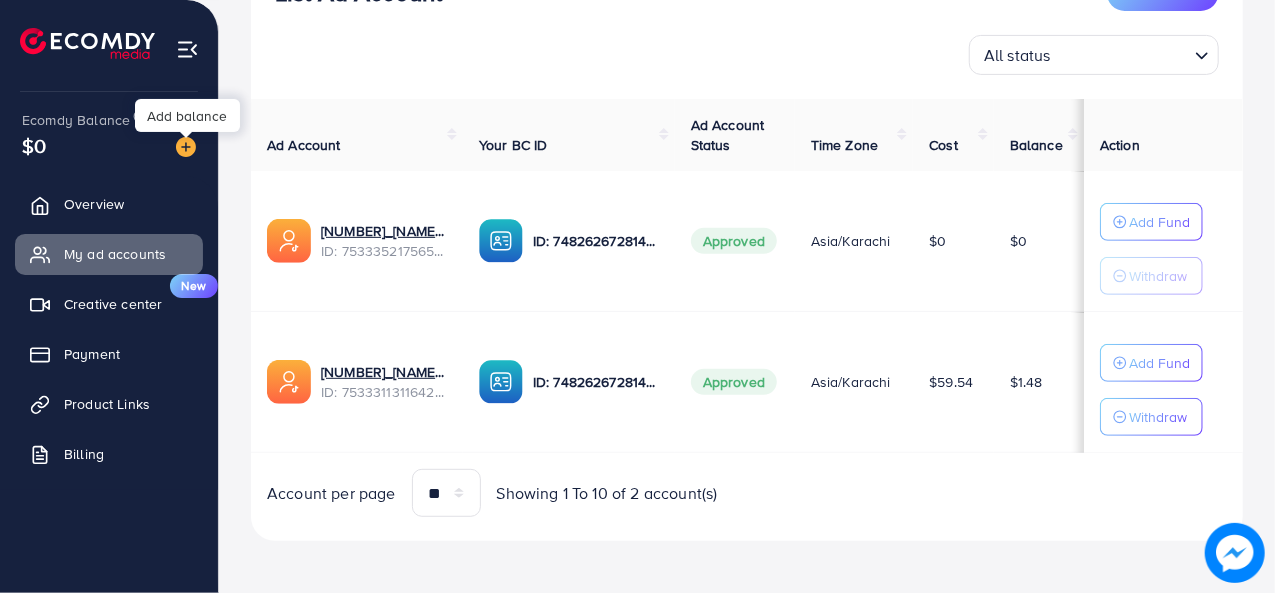 click at bounding box center (186, 147) 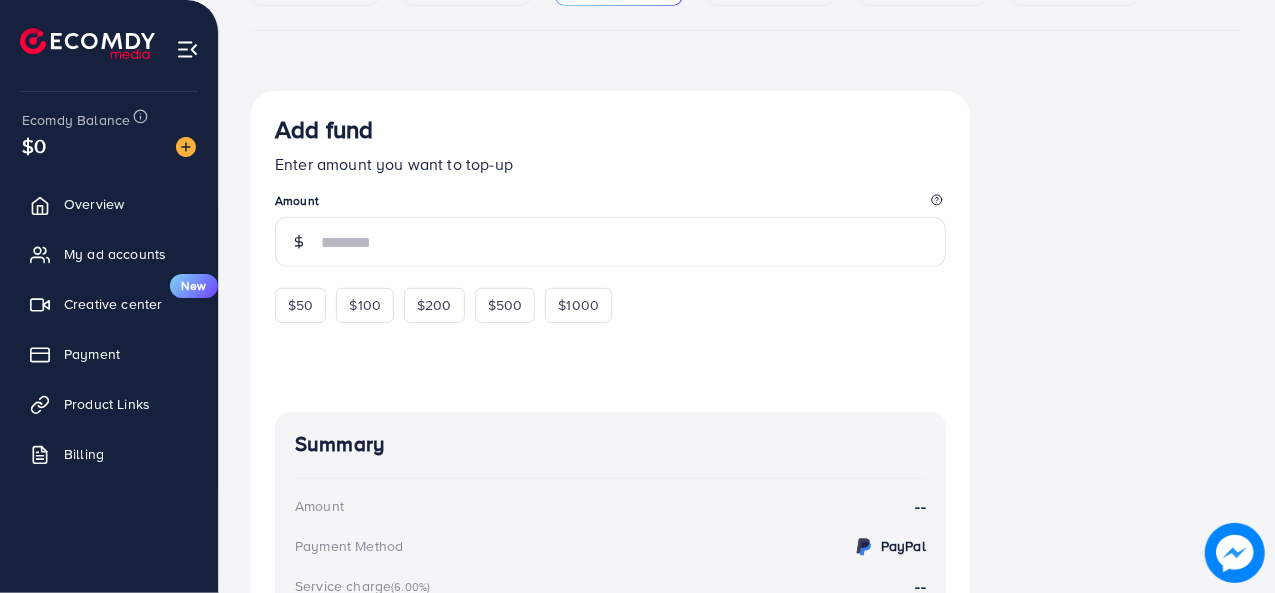 scroll, scrollTop: 0, scrollLeft: 0, axis: both 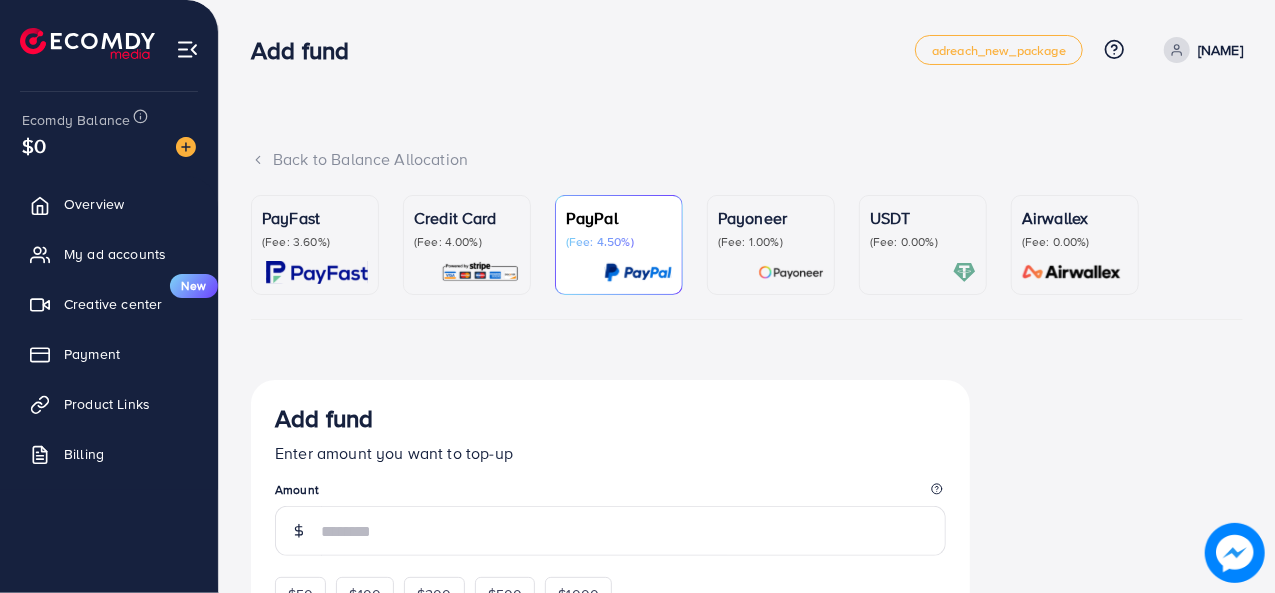 click at bounding box center [317, 272] 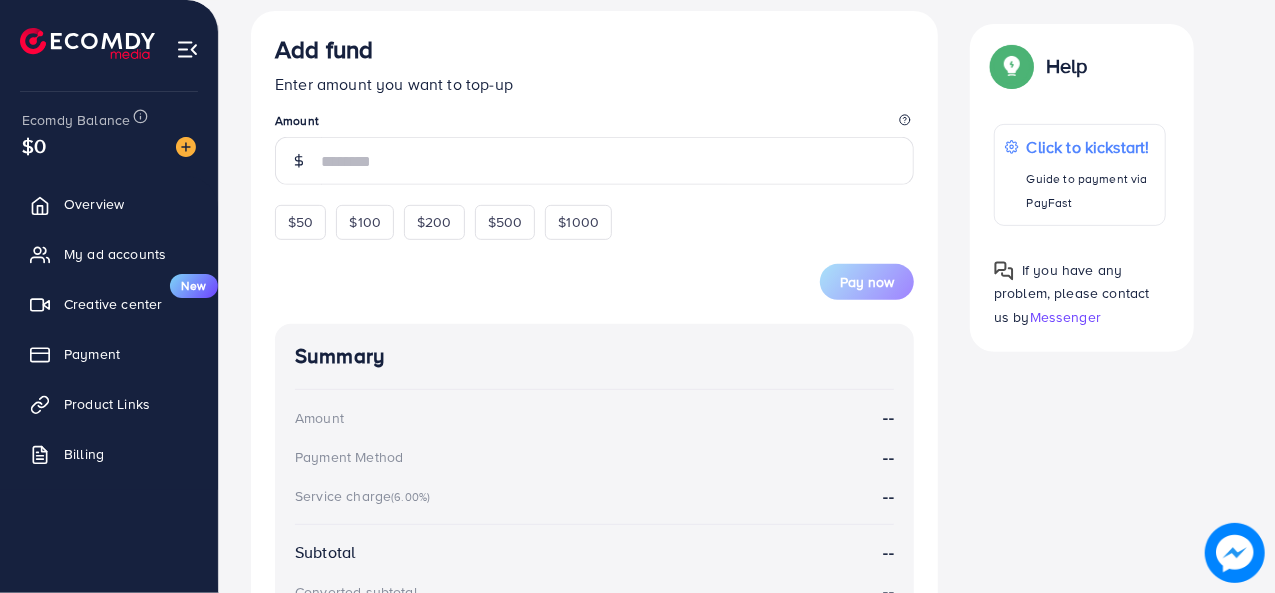 scroll, scrollTop: 370, scrollLeft: 0, axis: vertical 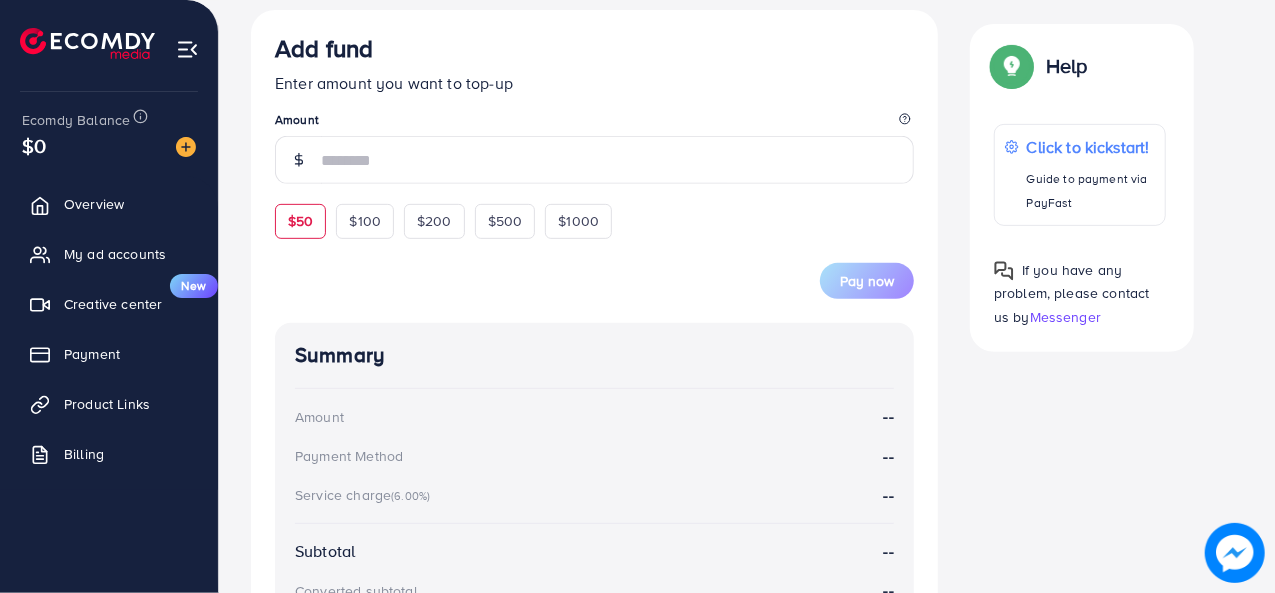 click on "$50" at bounding box center [300, 221] 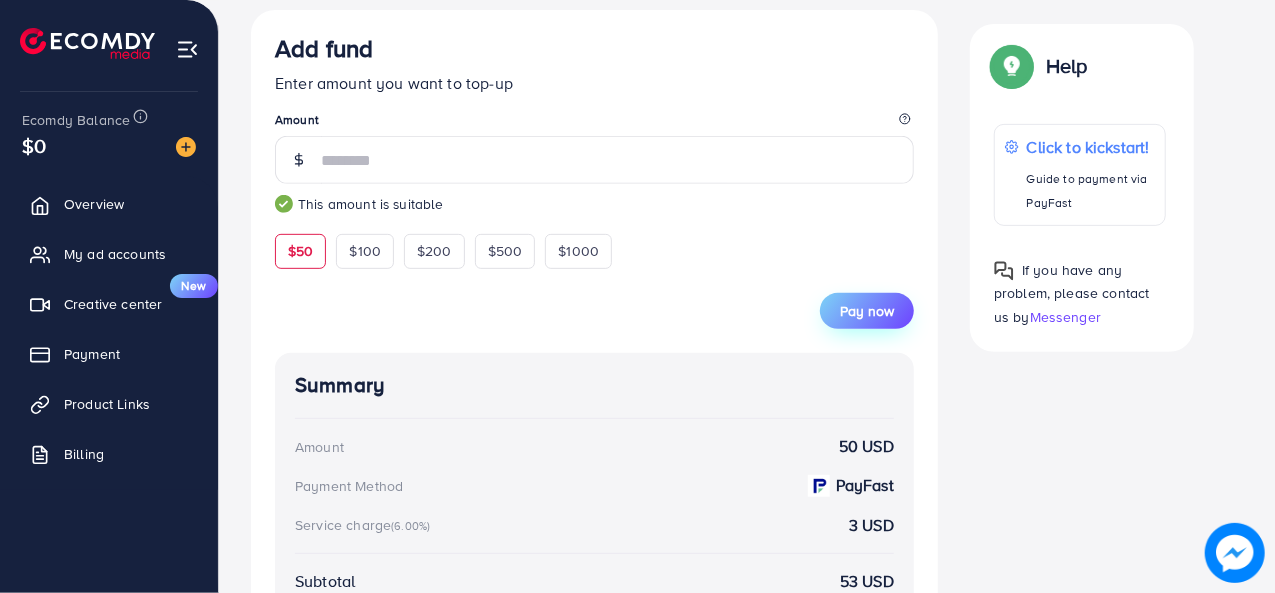 click on "Pay now" at bounding box center [867, 311] 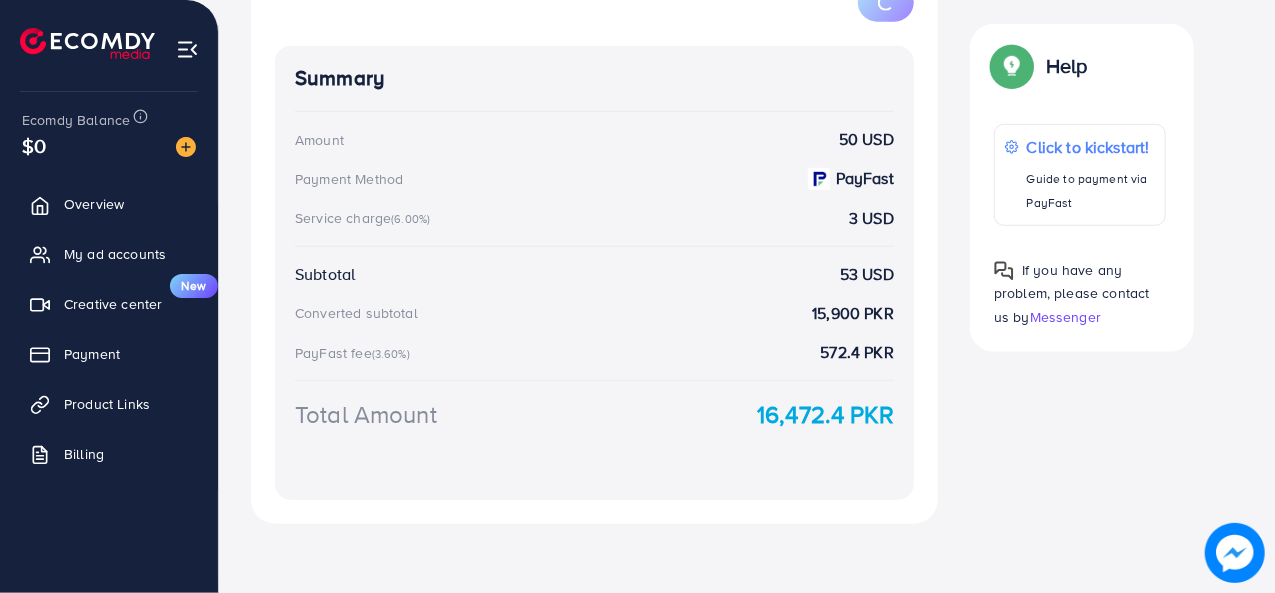 scroll, scrollTop: 542, scrollLeft: 0, axis: vertical 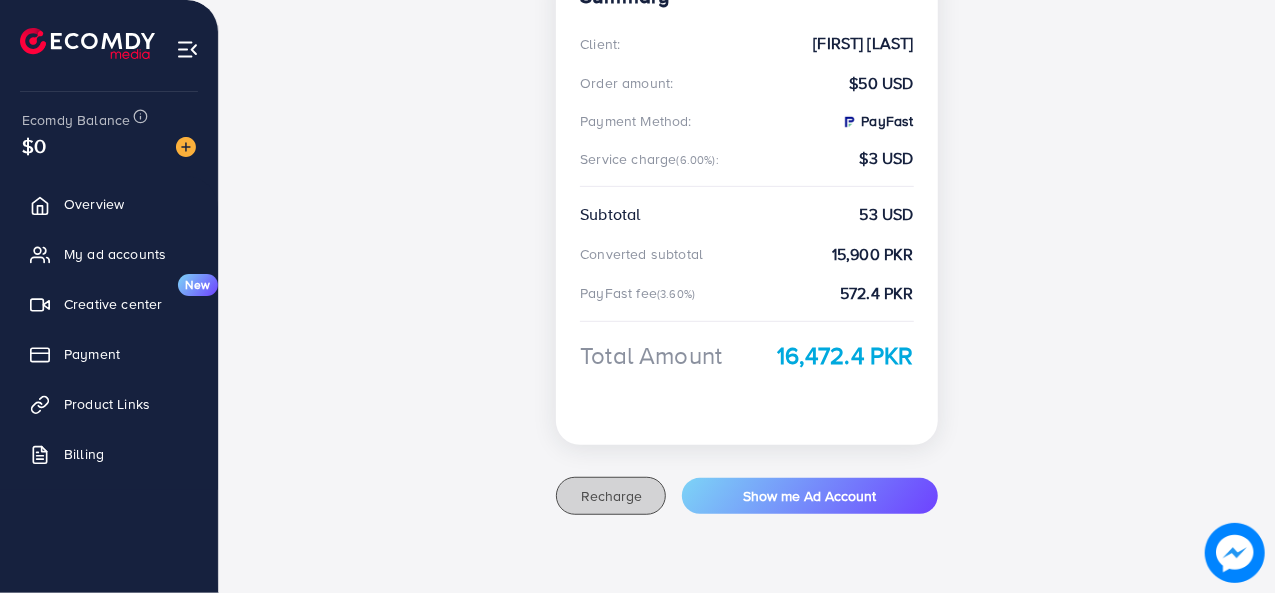 click on "Recharge" at bounding box center [611, 496] 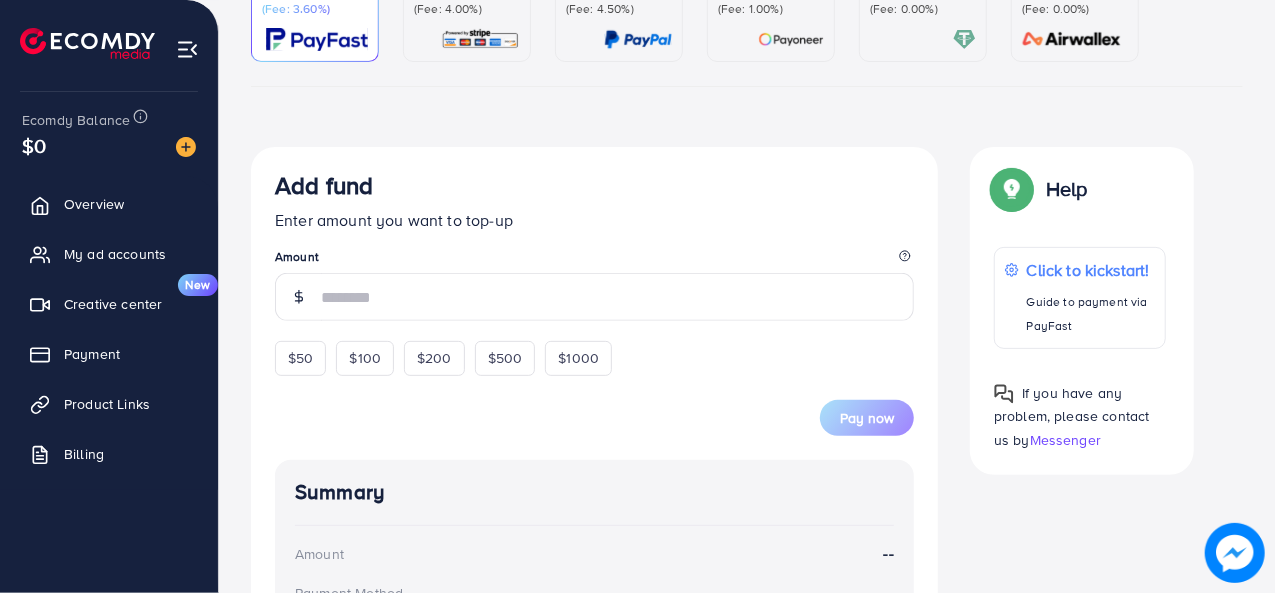 scroll, scrollTop: 240, scrollLeft: 0, axis: vertical 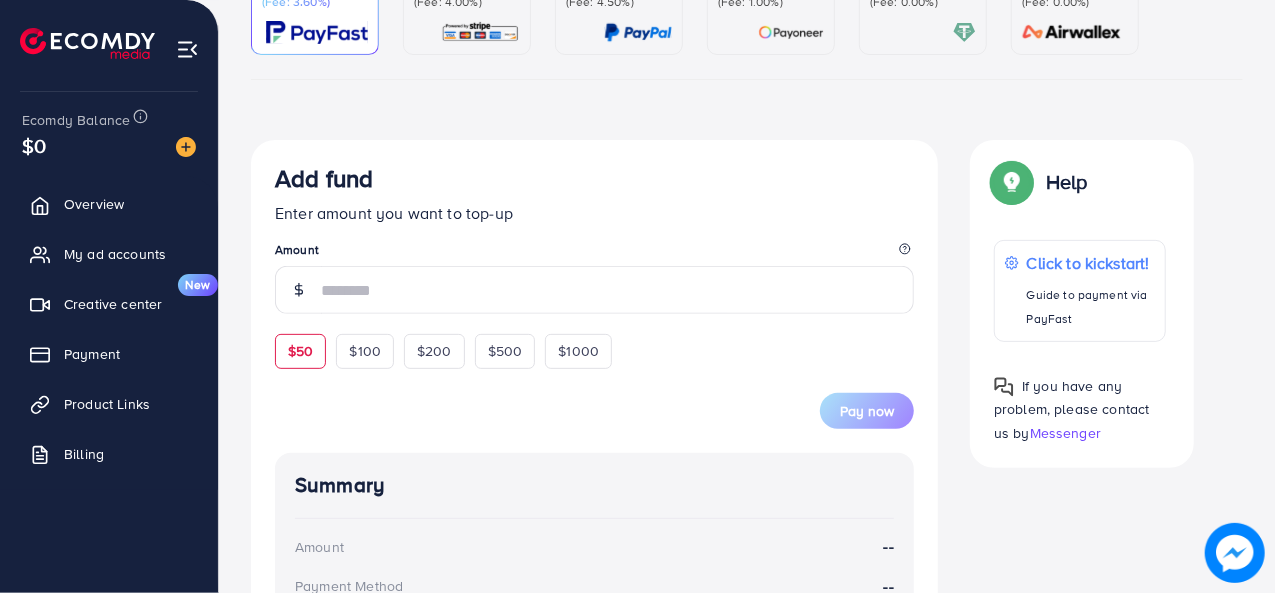 click on "$50" at bounding box center (300, 351) 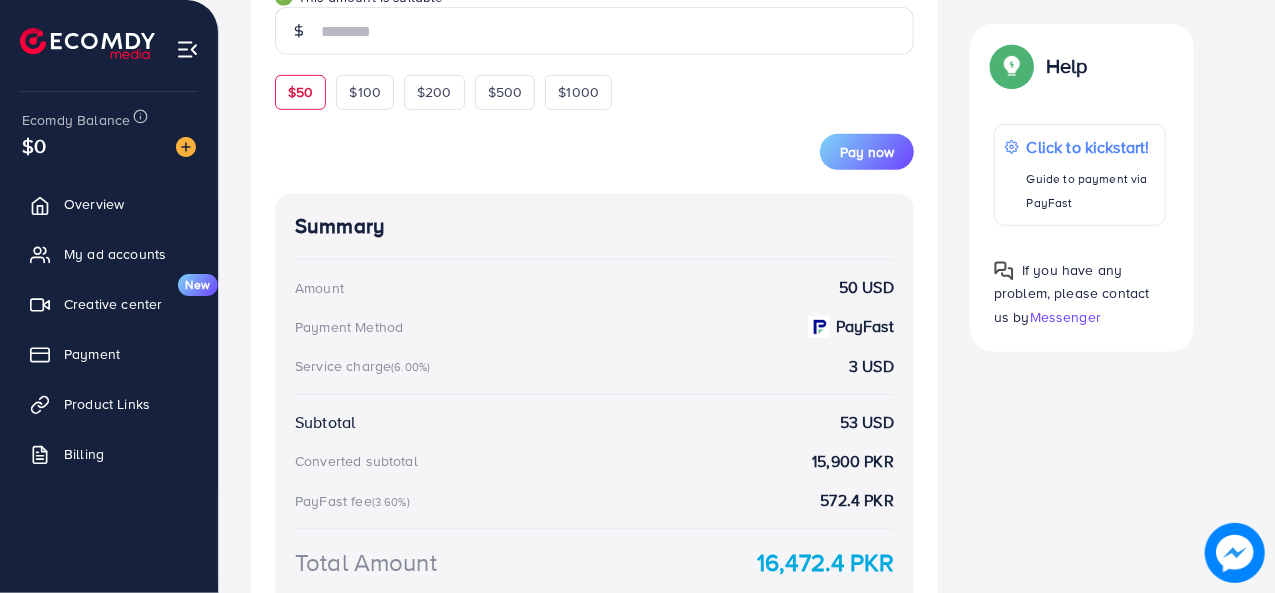 scroll, scrollTop: 532, scrollLeft: 0, axis: vertical 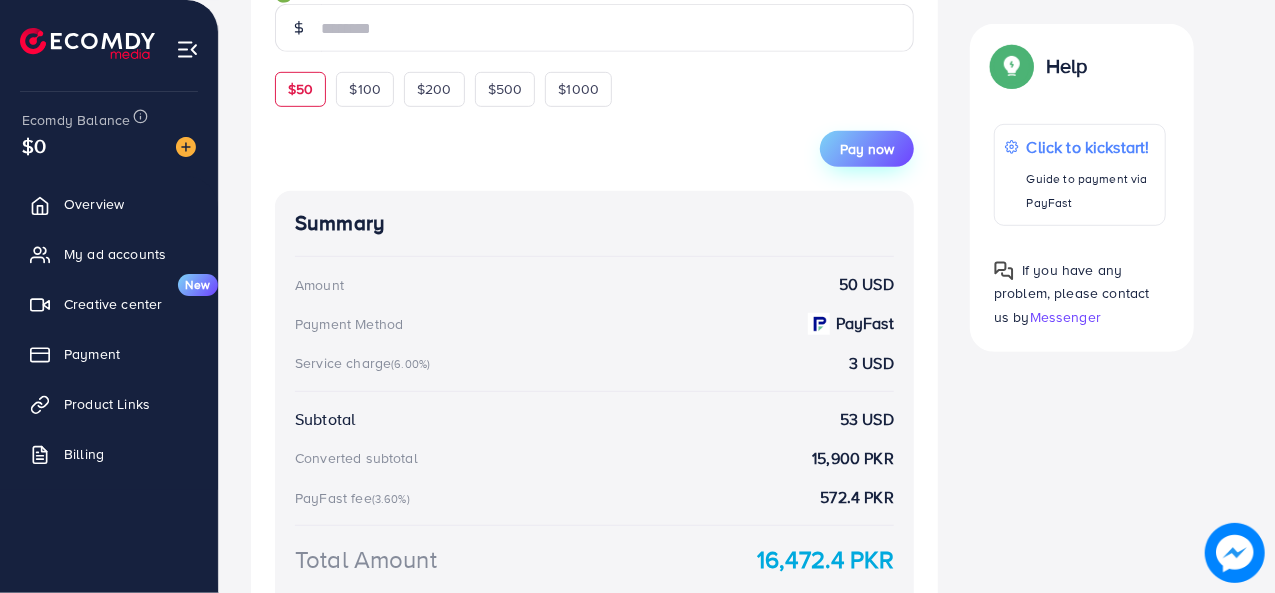 click on "Pay now" at bounding box center (867, 149) 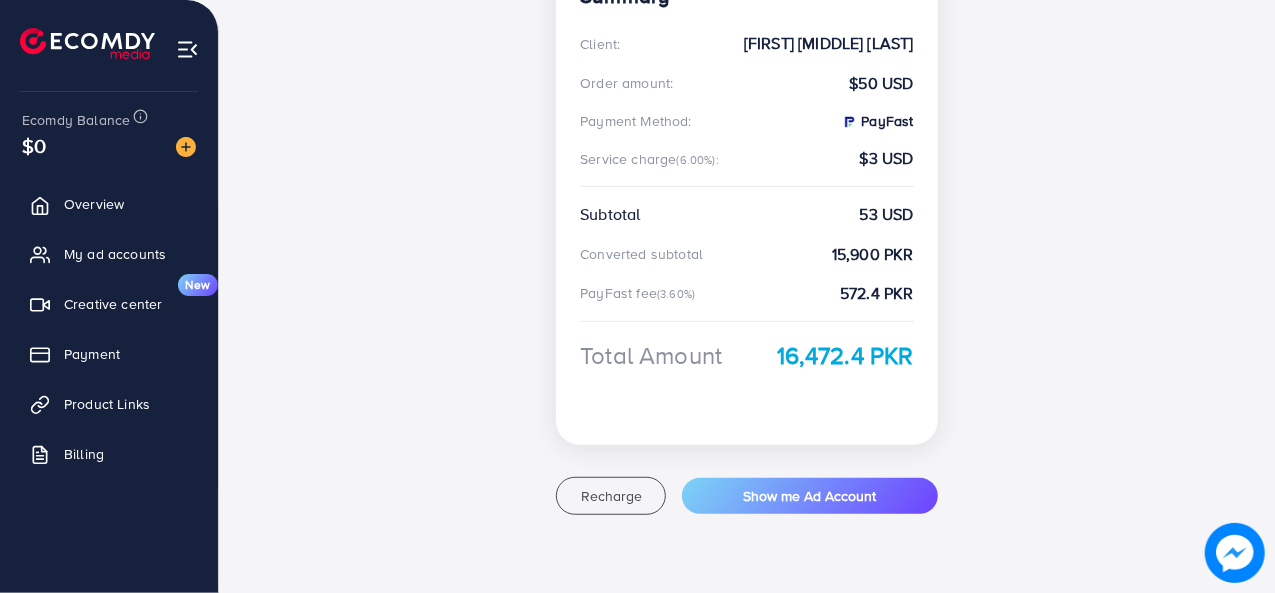 scroll, scrollTop: 0, scrollLeft: 0, axis: both 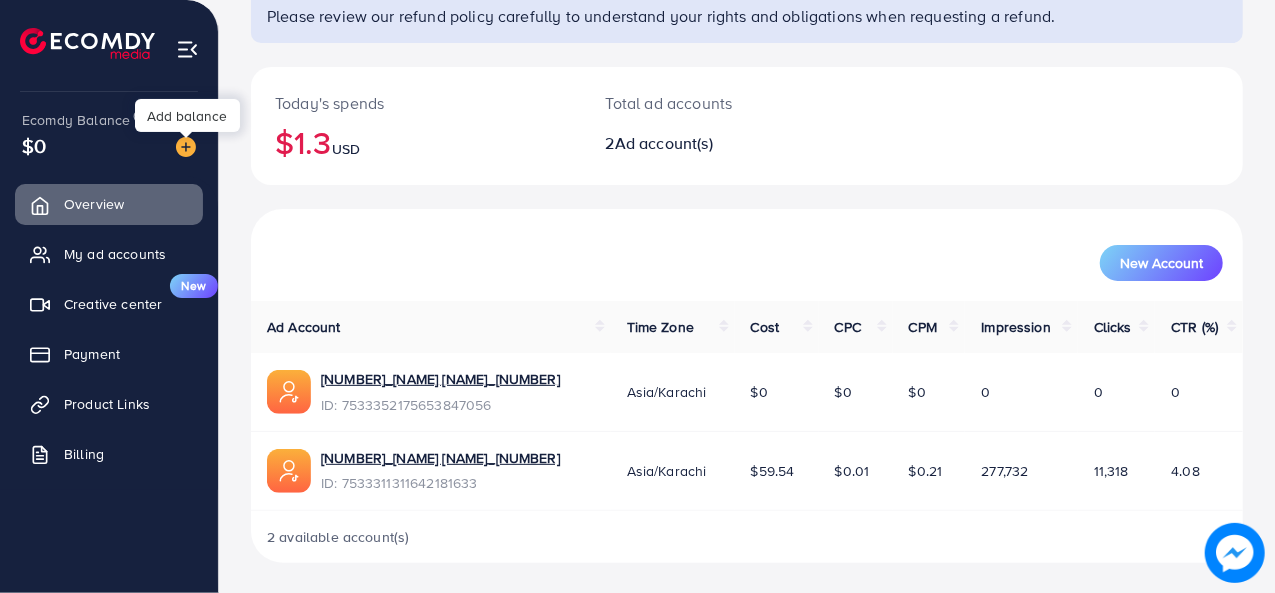 click at bounding box center [186, 147] 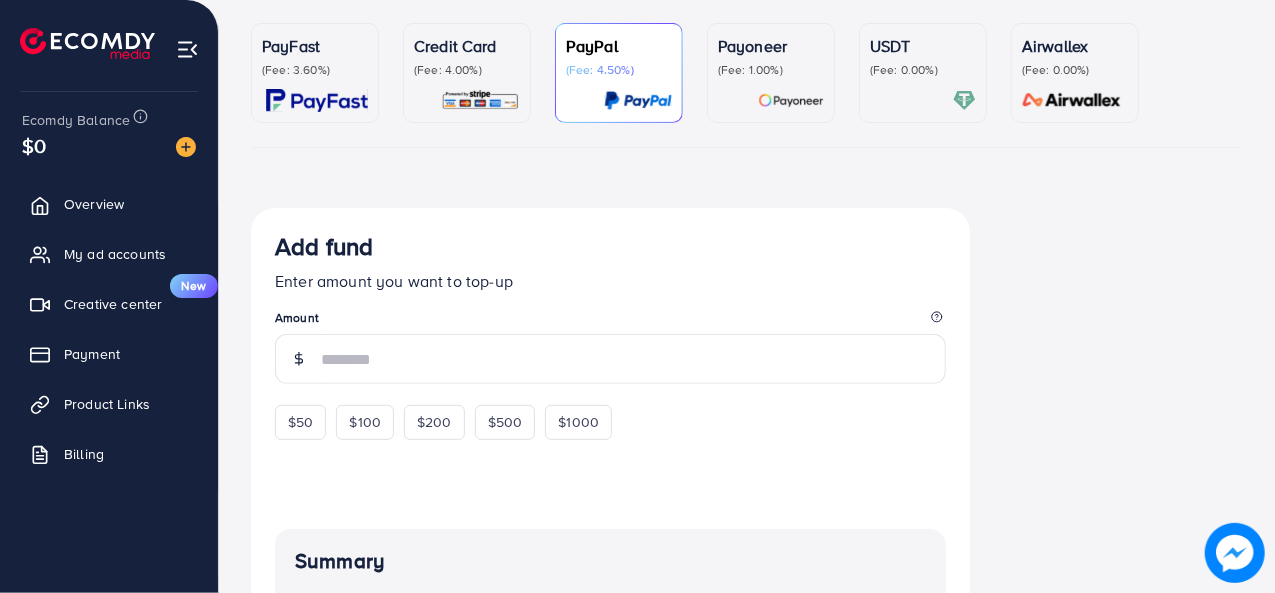 scroll, scrollTop: 0, scrollLeft: 0, axis: both 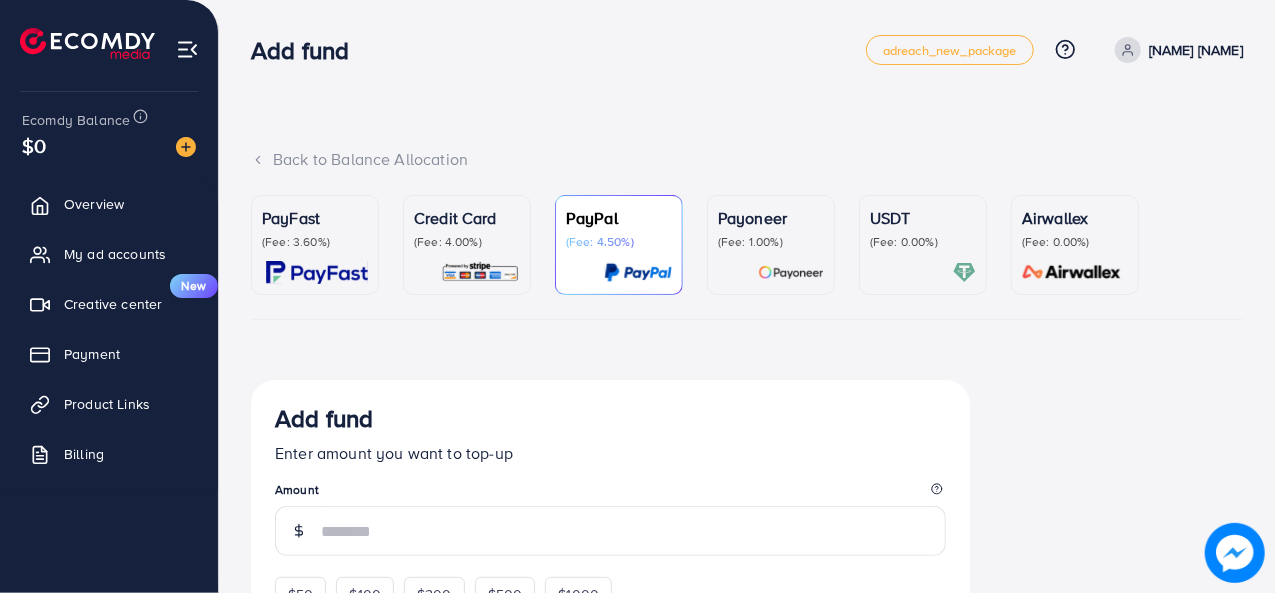 click on "(Fee: 3.60%)" at bounding box center [315, 242] 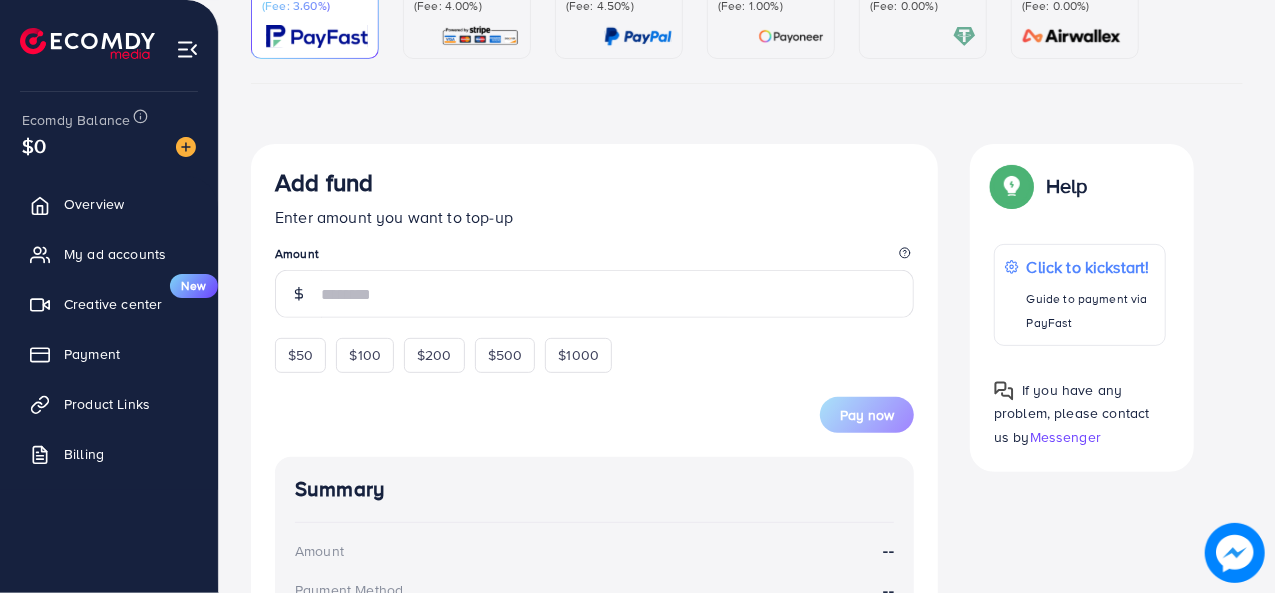 scroll, scrollTop: 253, scrollLeft: 0, axis: vertical 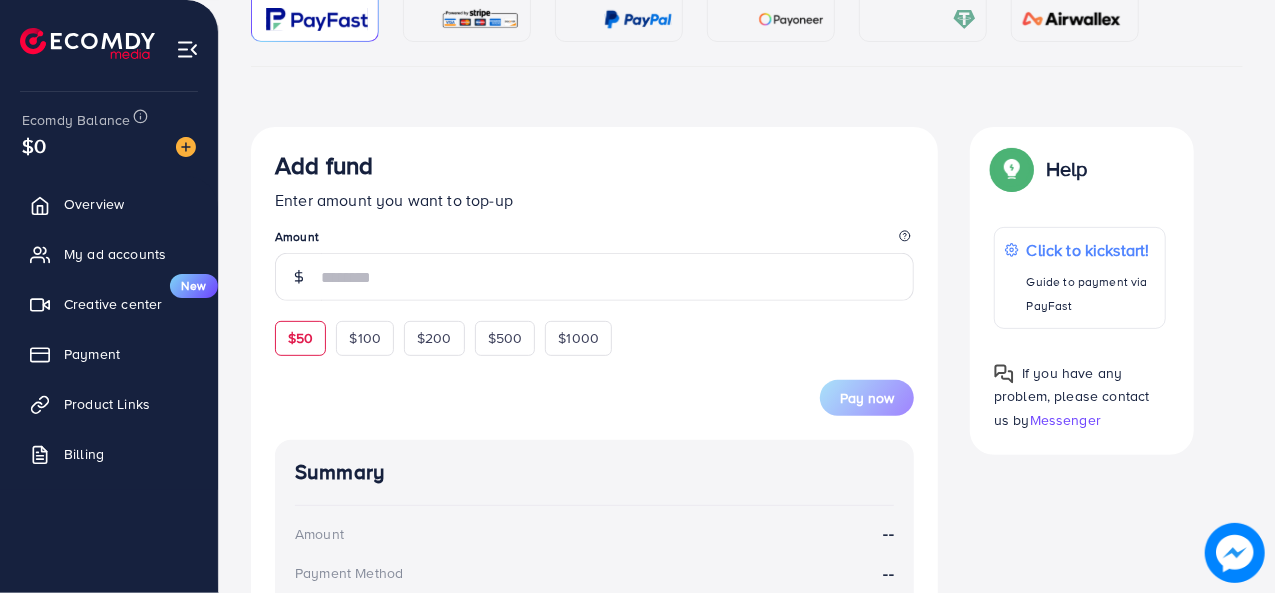 click on "$50" at bounding box center [300, 338] 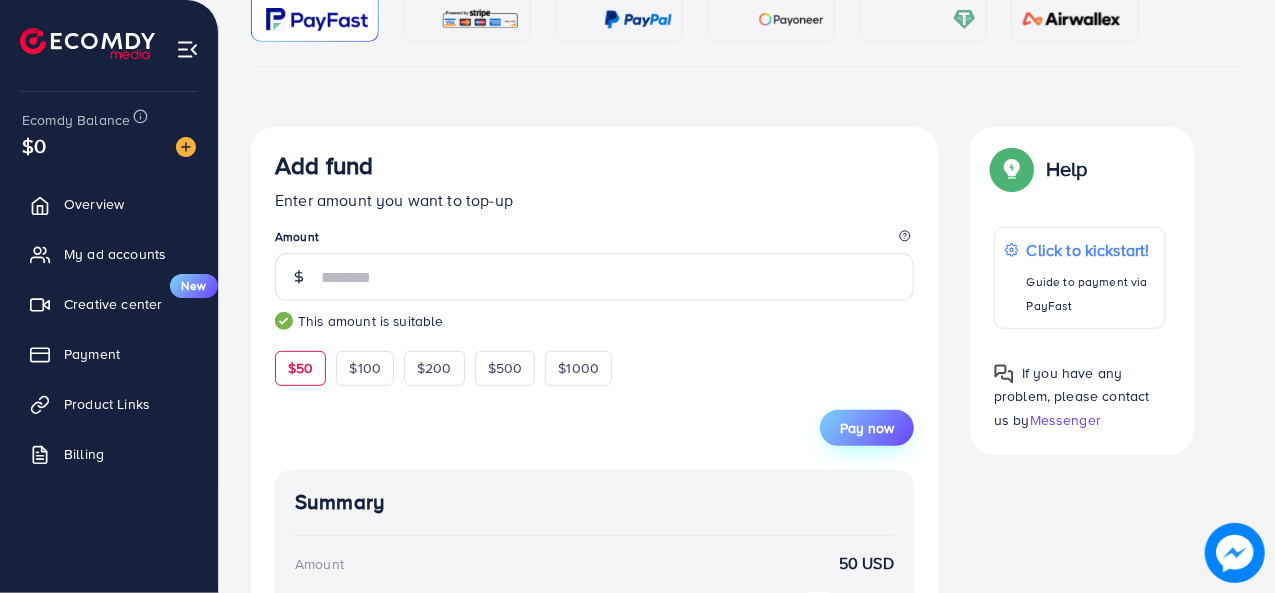 click on "Pay now" at bounding box center [867, 428] 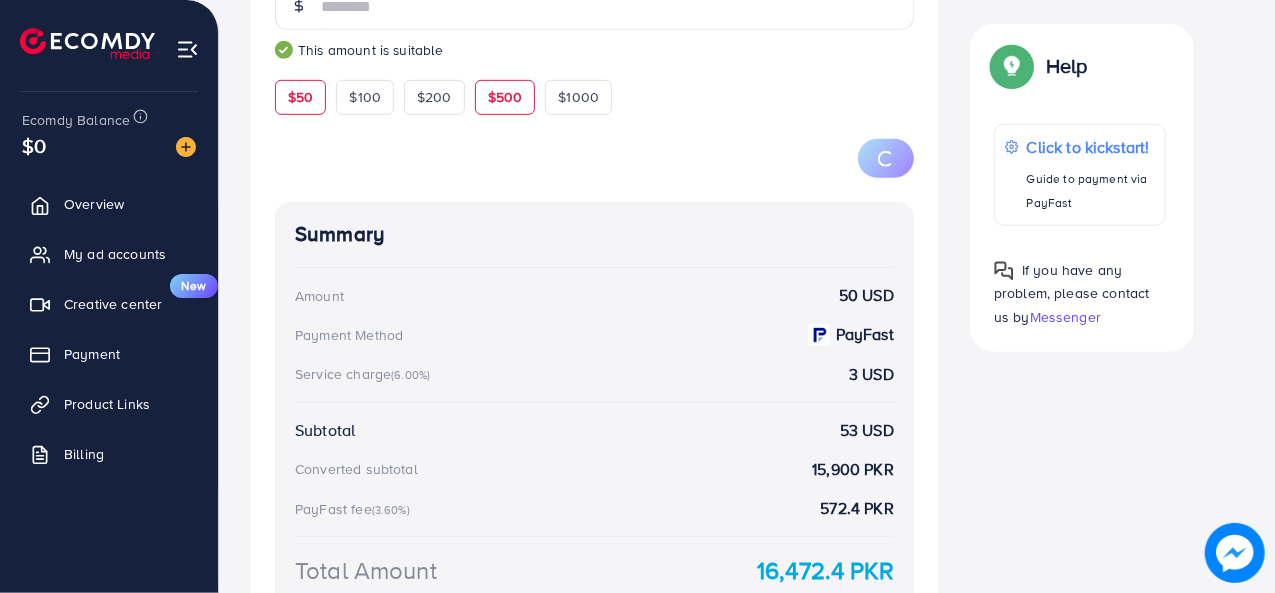 scroll, scrollTop: 525, scrollLeft: 0, axis: vertical 